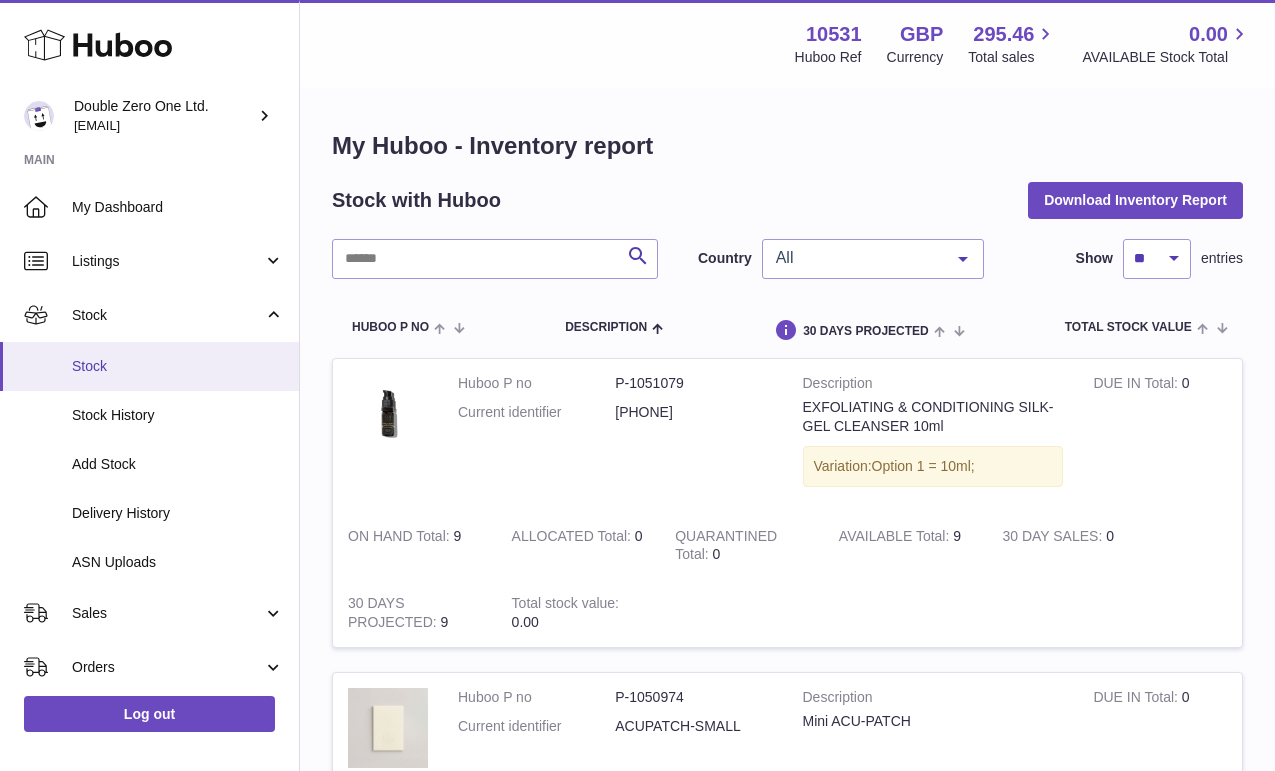 scroll, scrollTop: 1103, scrollLeft: 0, axis: vertical 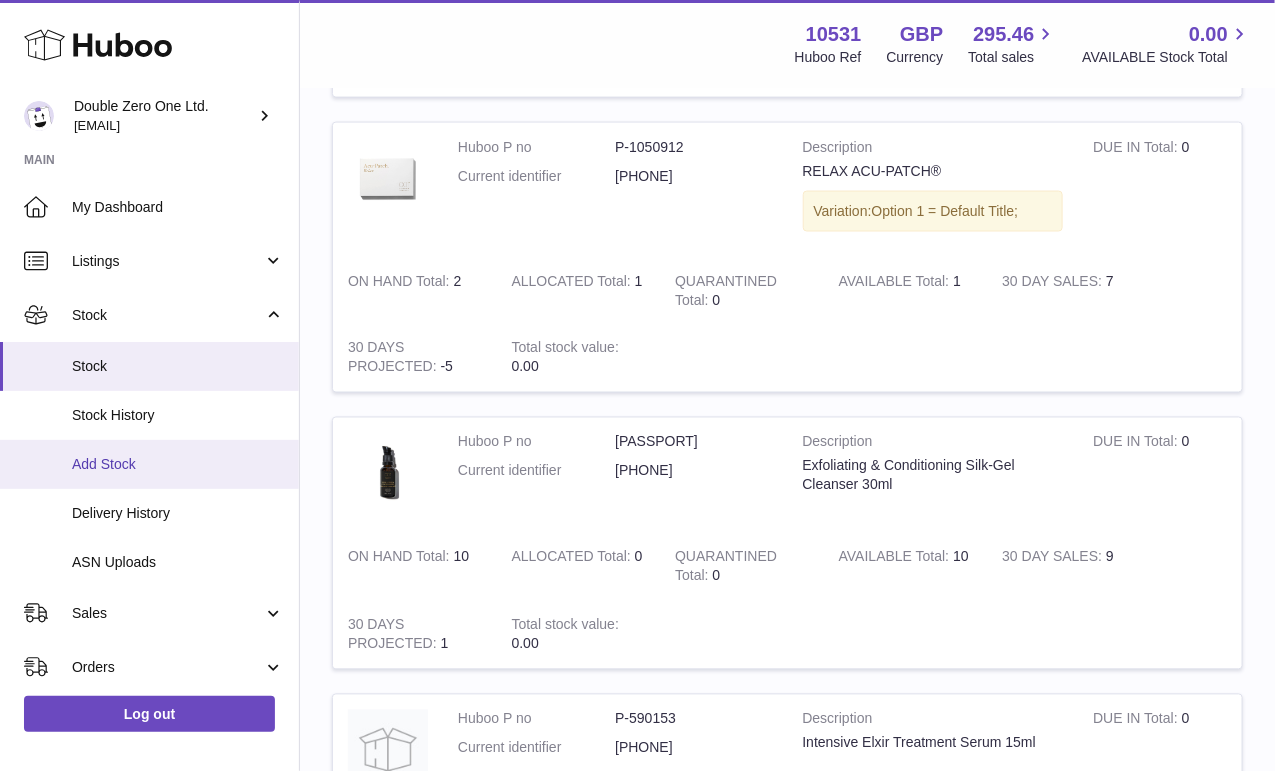 click on "Add Stock" at bounding box center (178, 464) 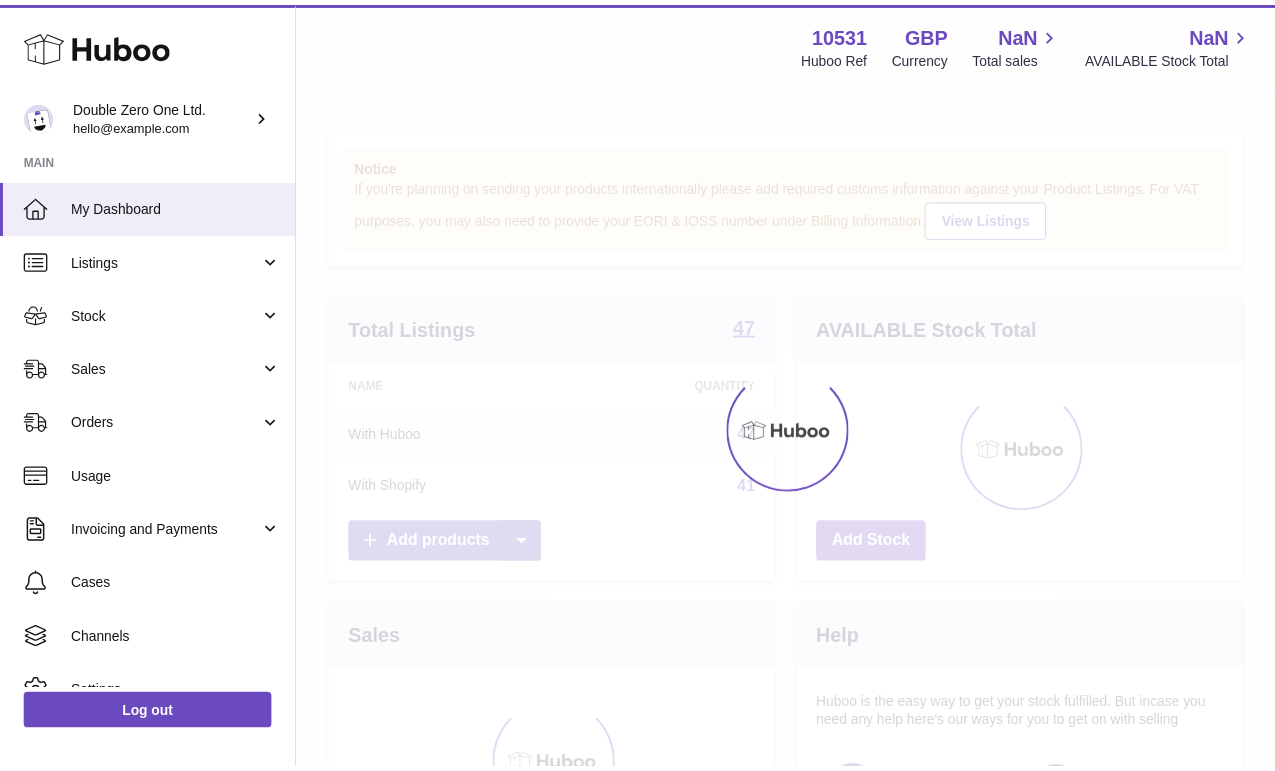 scroll, scrollTop: 0, scrollLeft: 0, axis: both 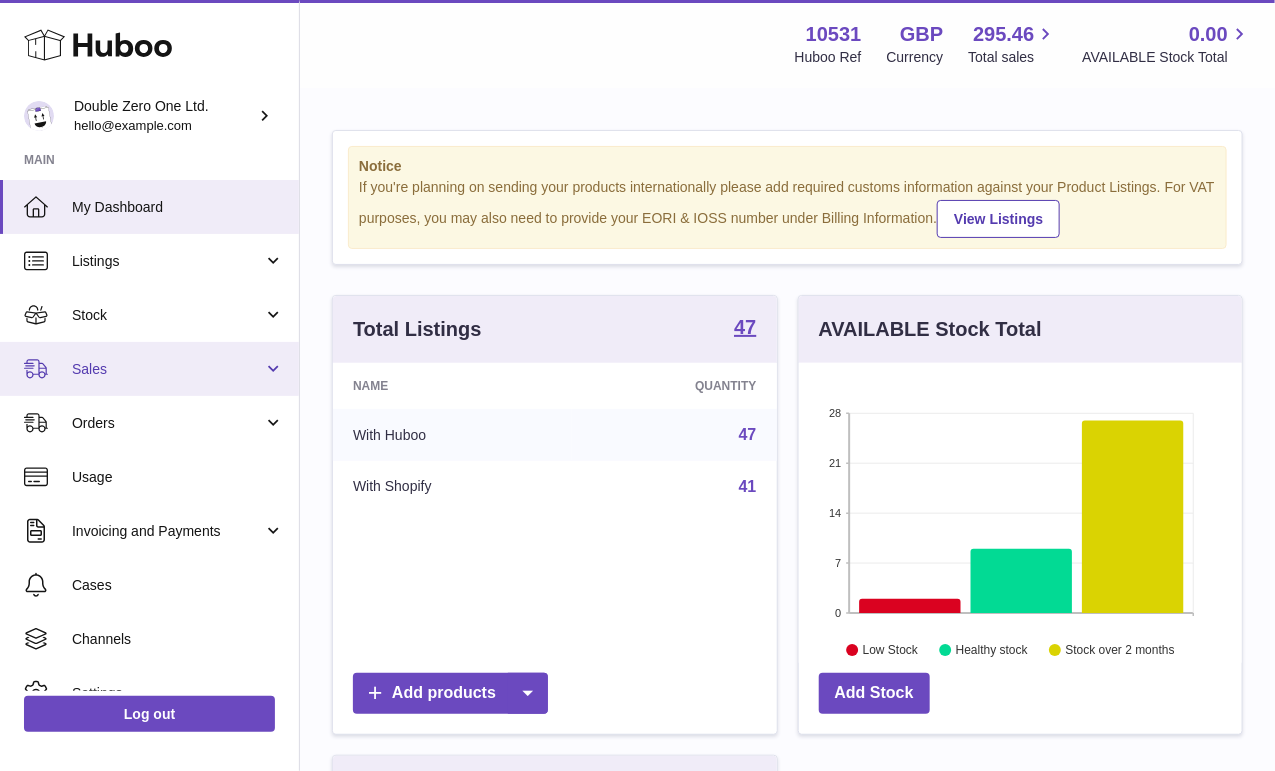 click on "Sales" at bounding box center [149, 369] 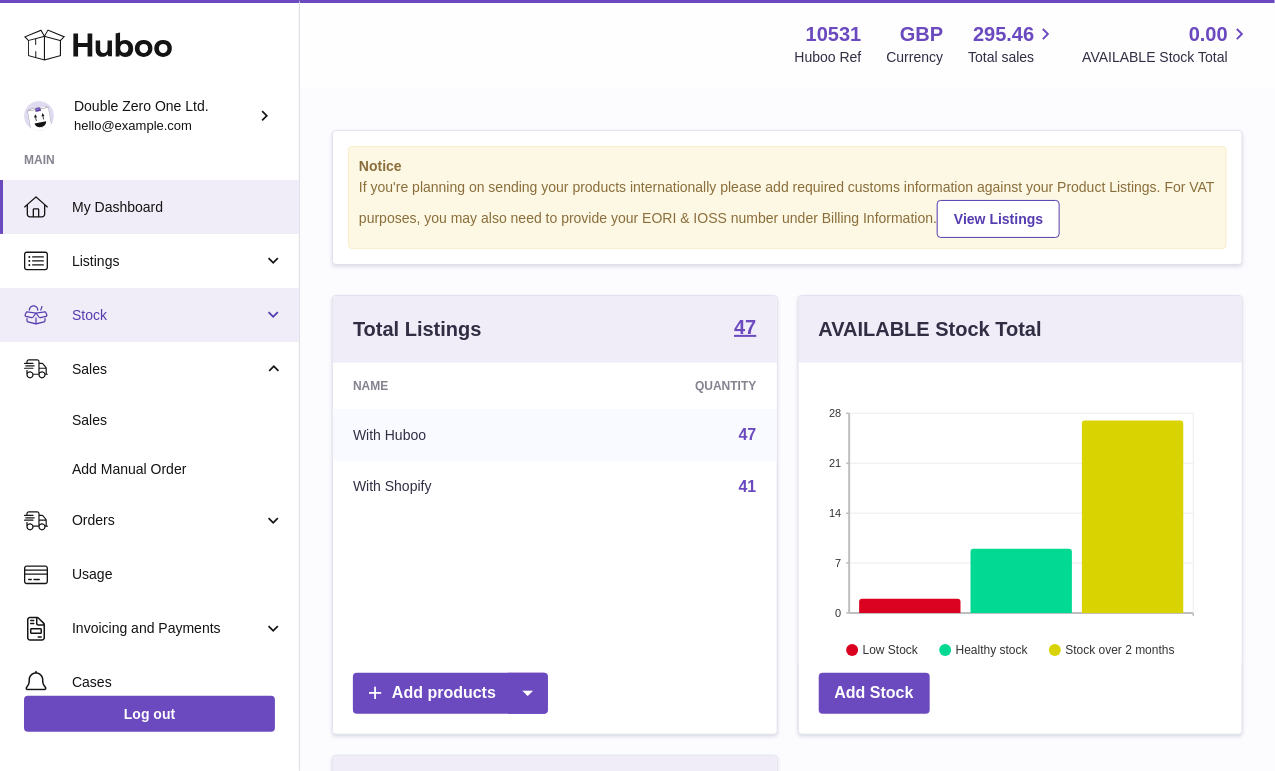 click on "Stock" at bounding box center (167, 315) 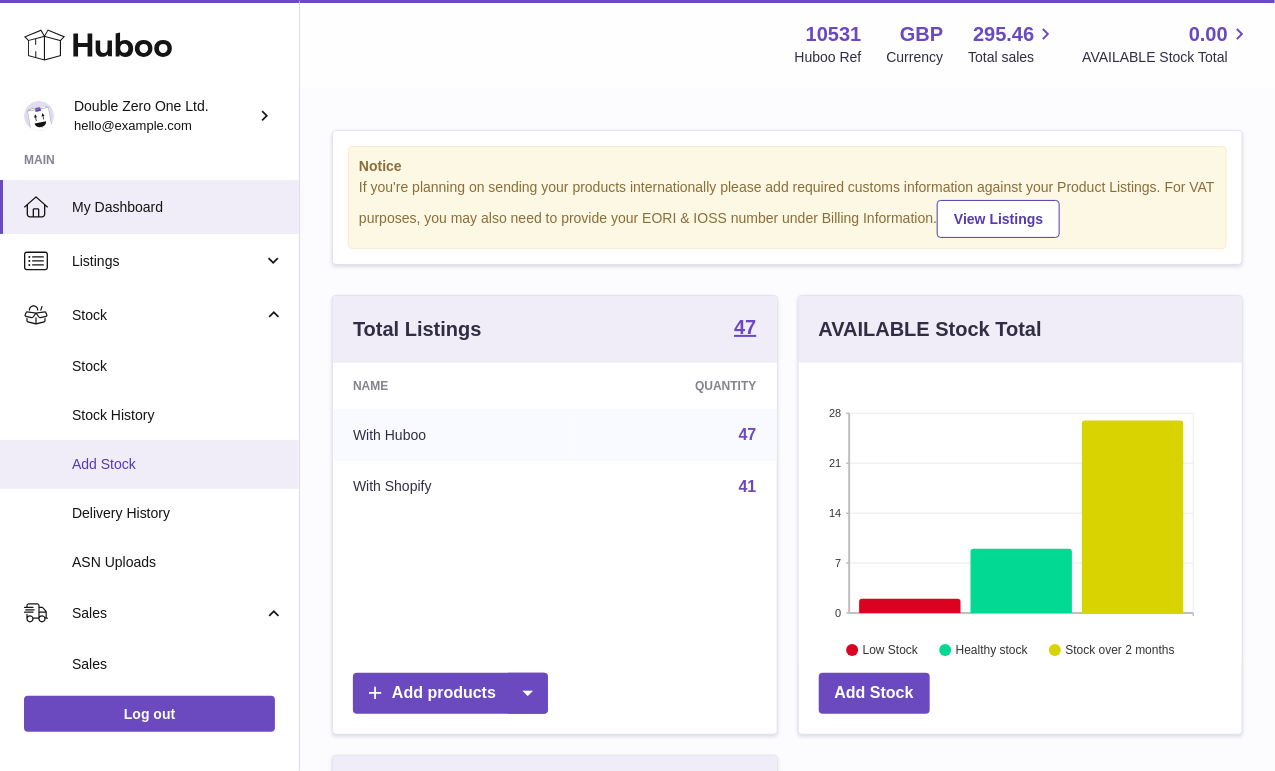 click on "Add Stock" at bounding box center [149, 464] 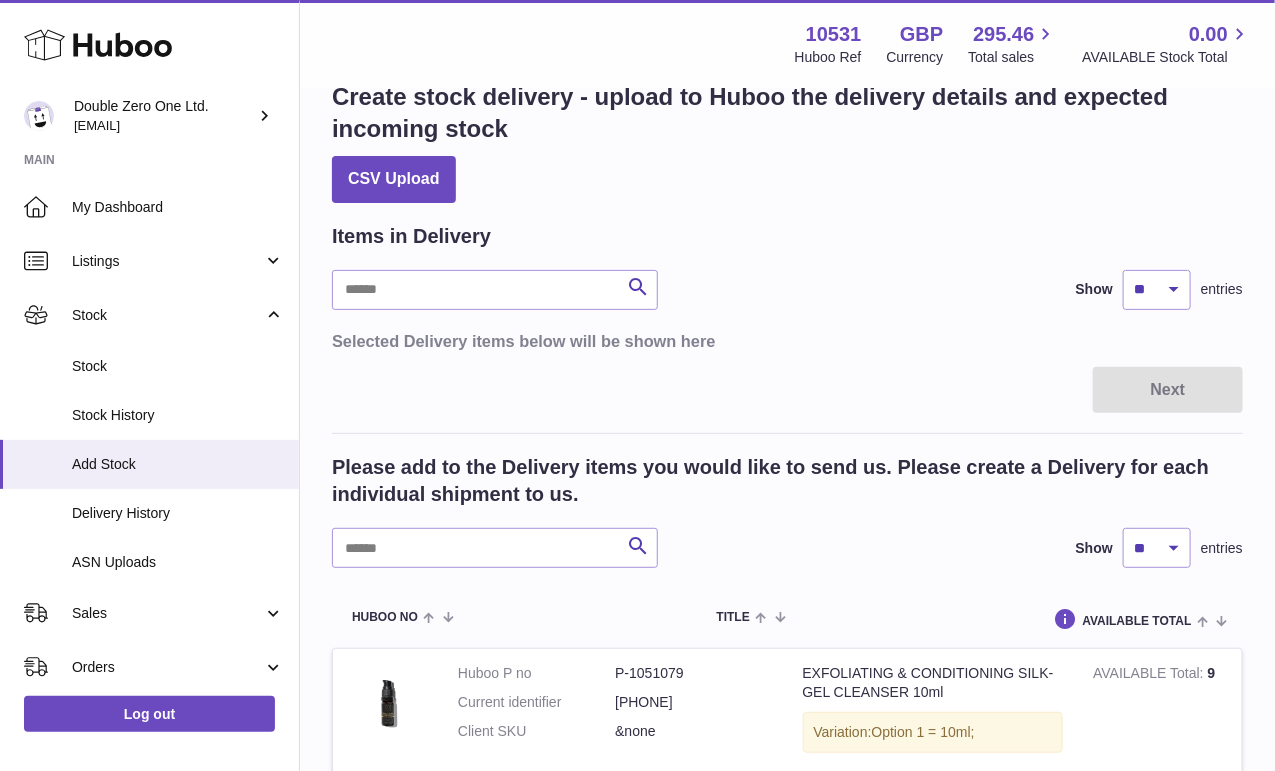 scroll, scrollTop: 99, scrollLeft: 0, axis: vertical 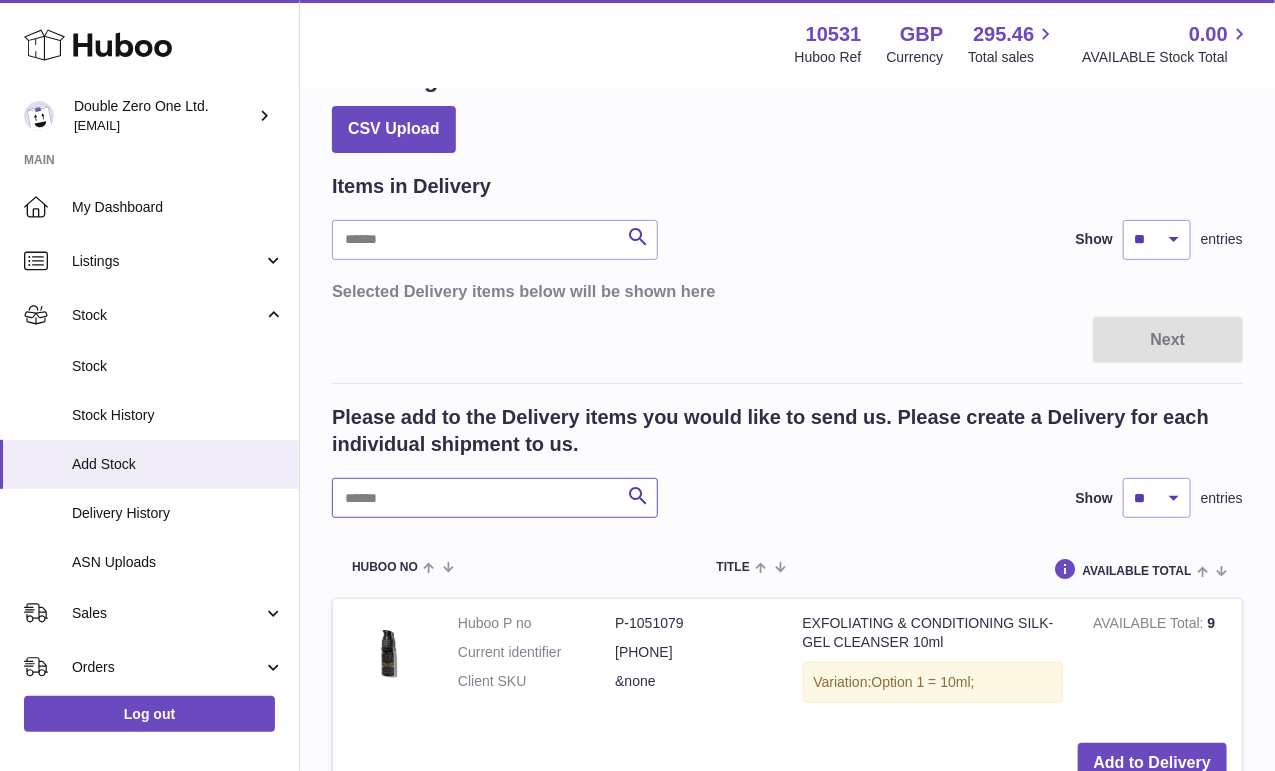 click at bounding box center (495, 498) 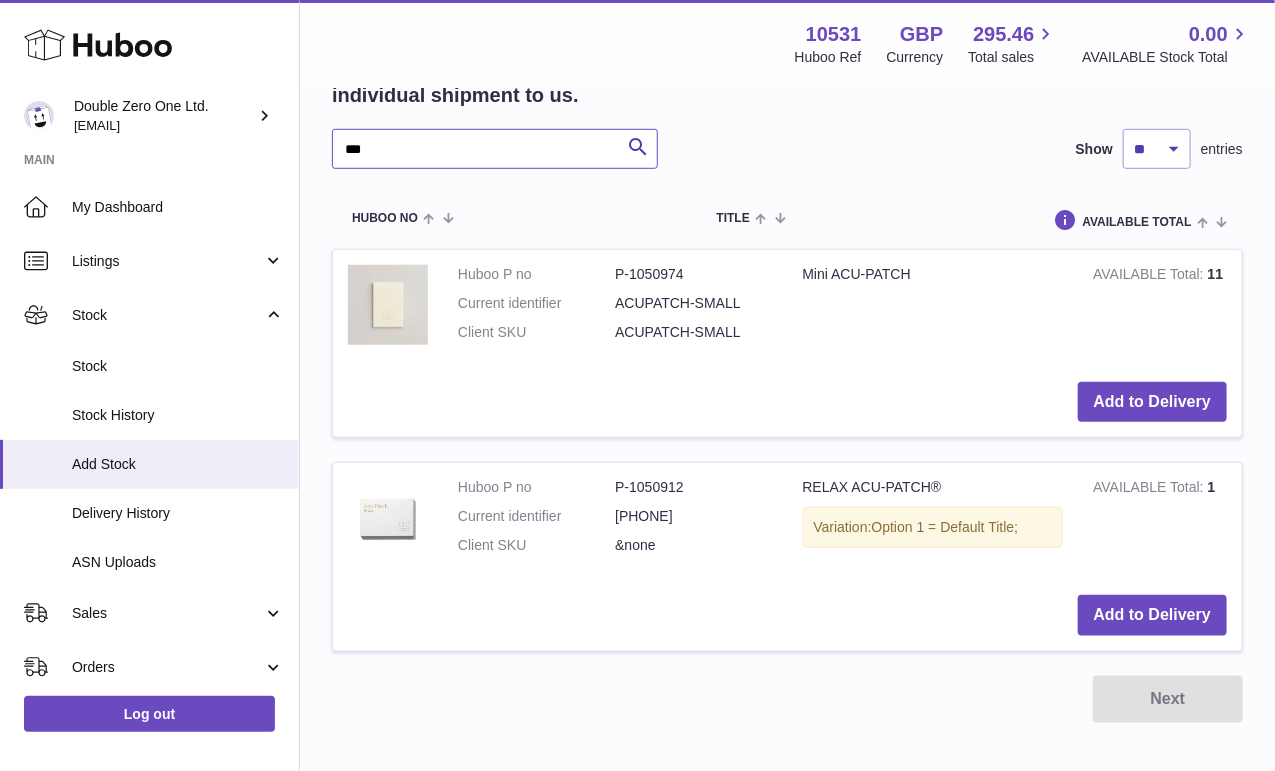 scroll, scrollTop: 459, scrollLeft: 0, axis: vertical 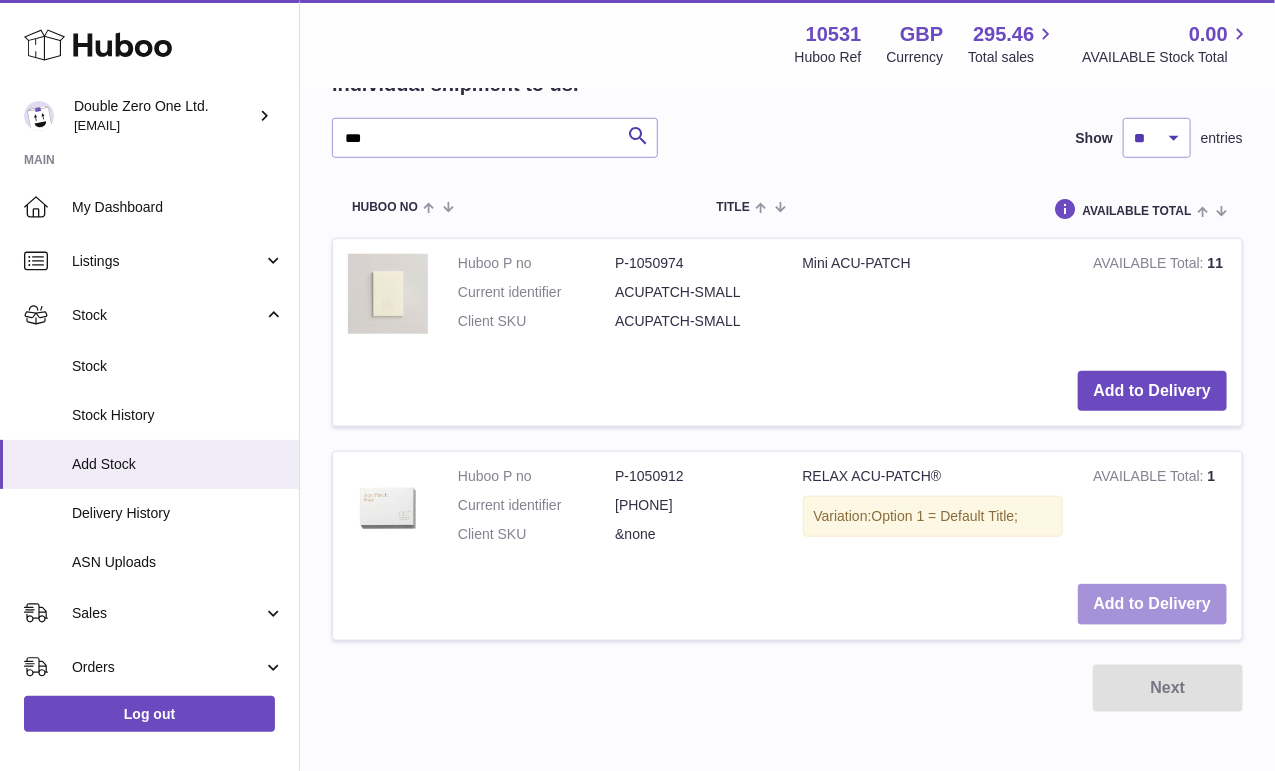 click on "Add to Delivery" at bounding box center (1152, 604) 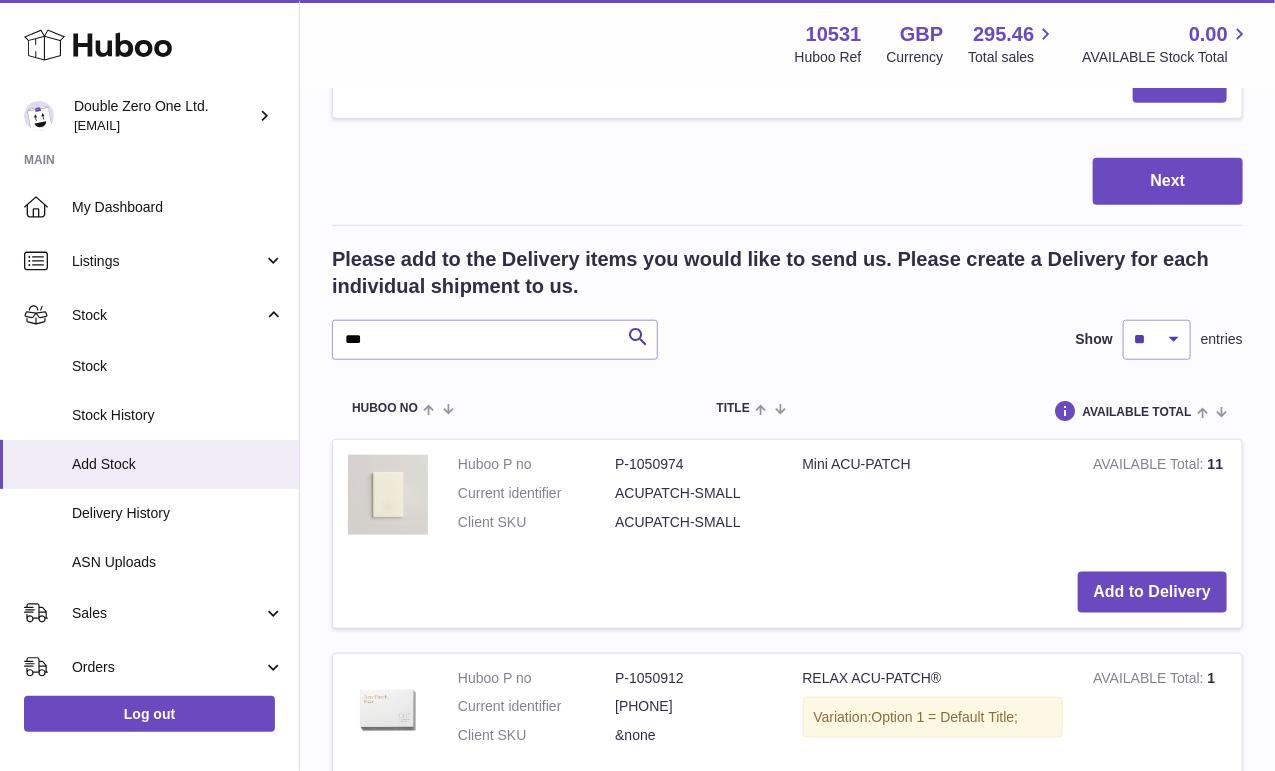 scroll, scrollTop: 499, scrollLeft: 0, axis: vertical 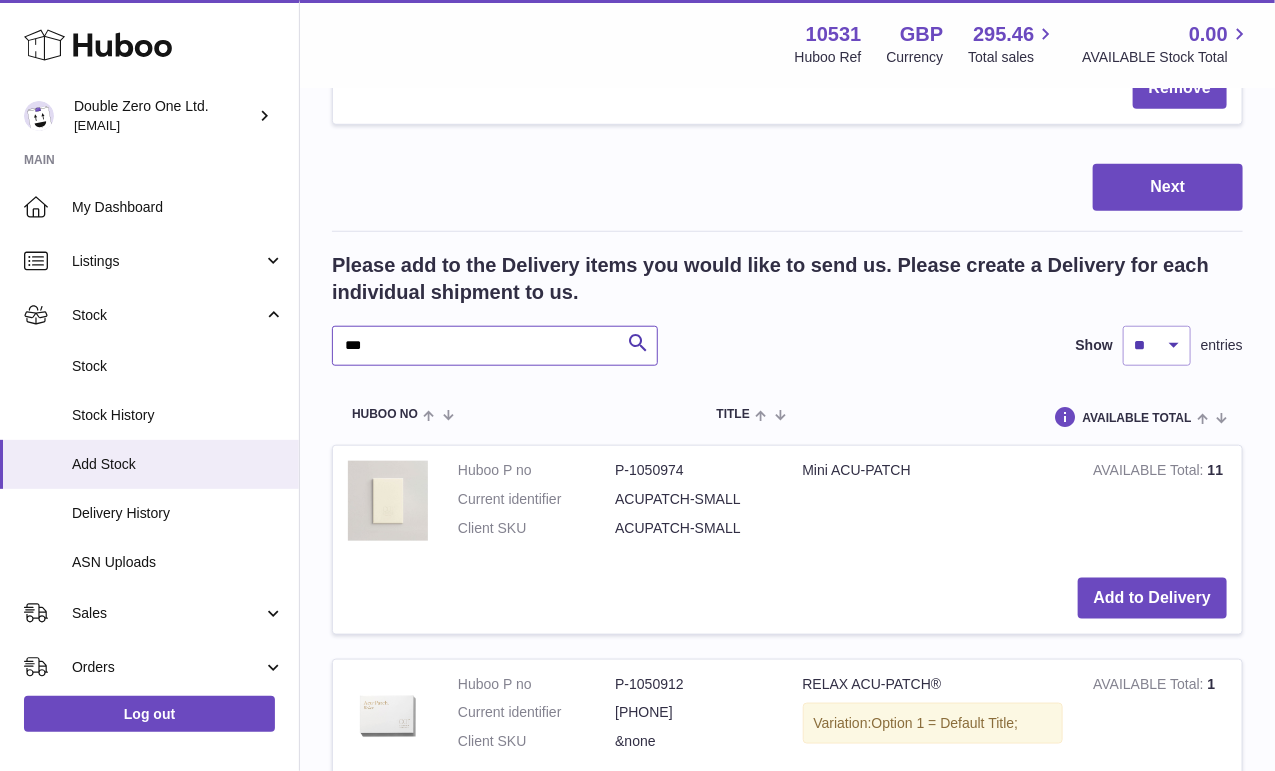 click on "***" at bounding box center (495, 346) 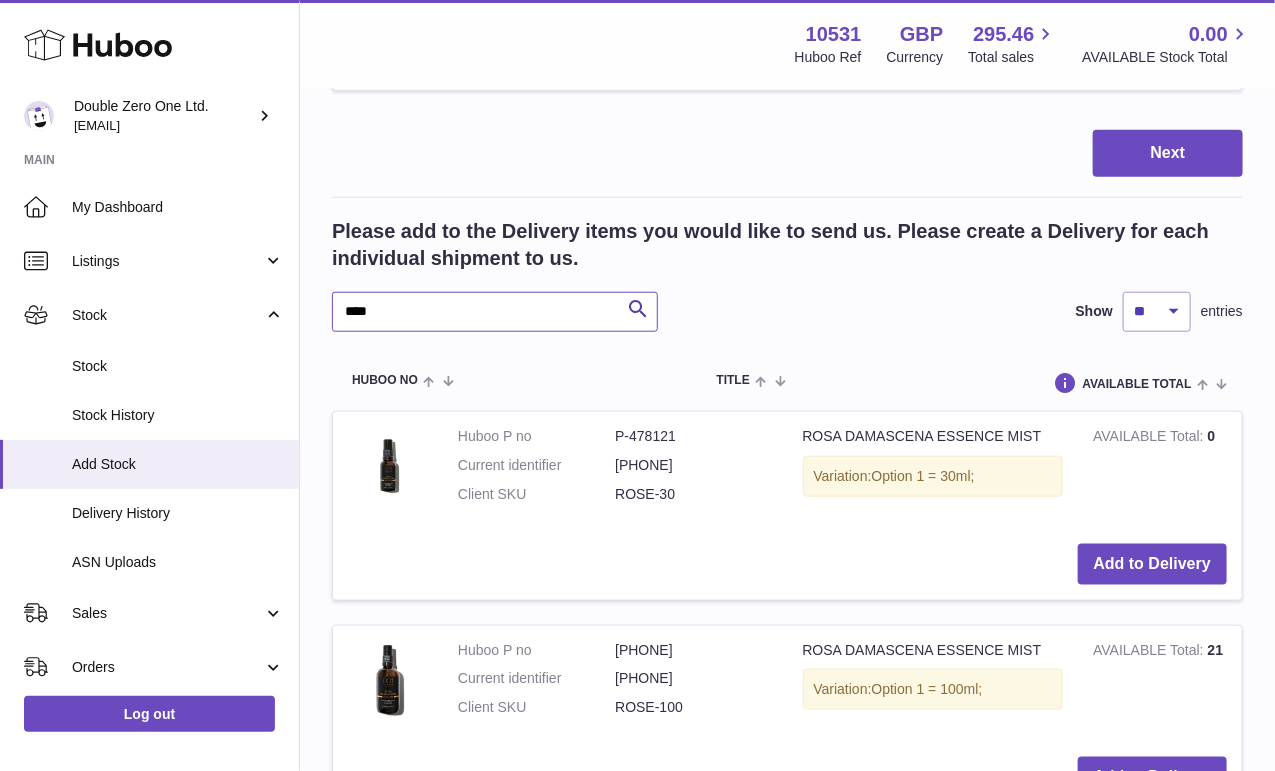 scroll, scrollTop: 549, scrollLeft: 0, axis: vertical 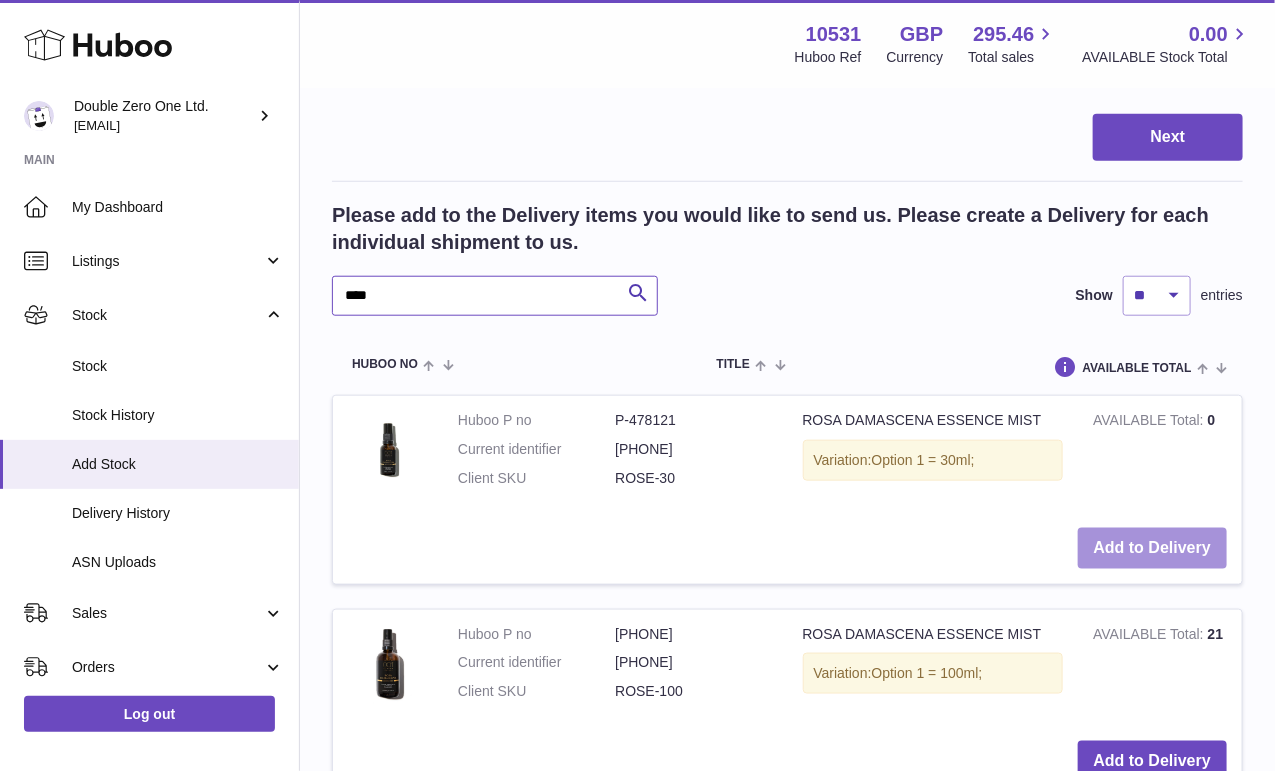 type on "****" 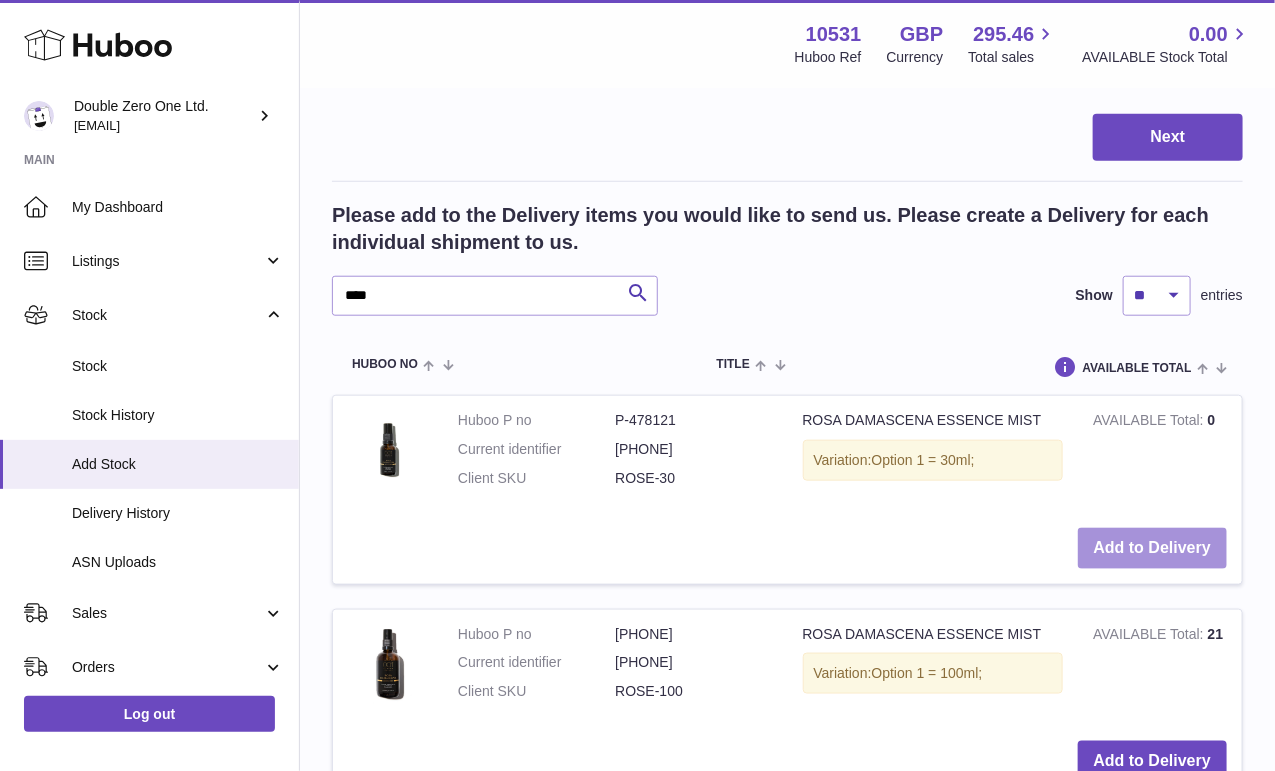 click on "Add to Delivery" at bounding box center [1152, 548] 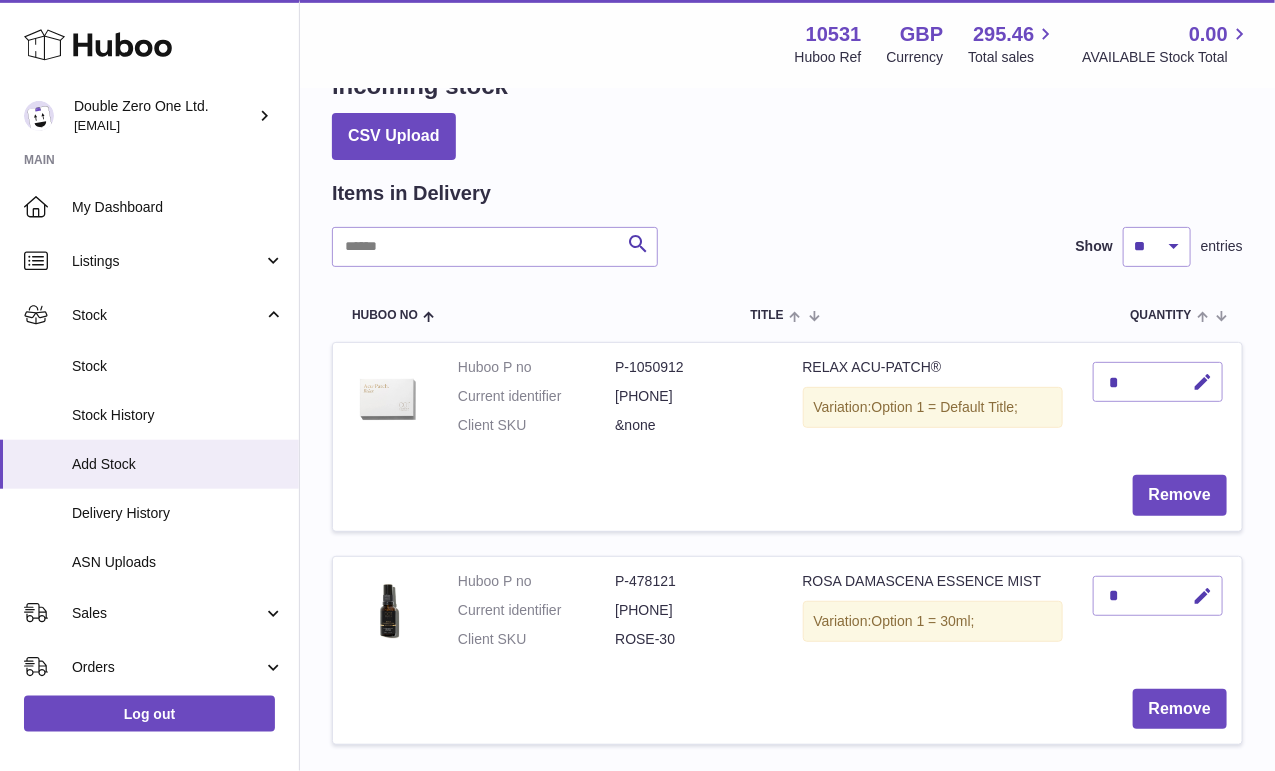 scroll, scrollTop: 122, scrollLeft: 0, axis: vertical 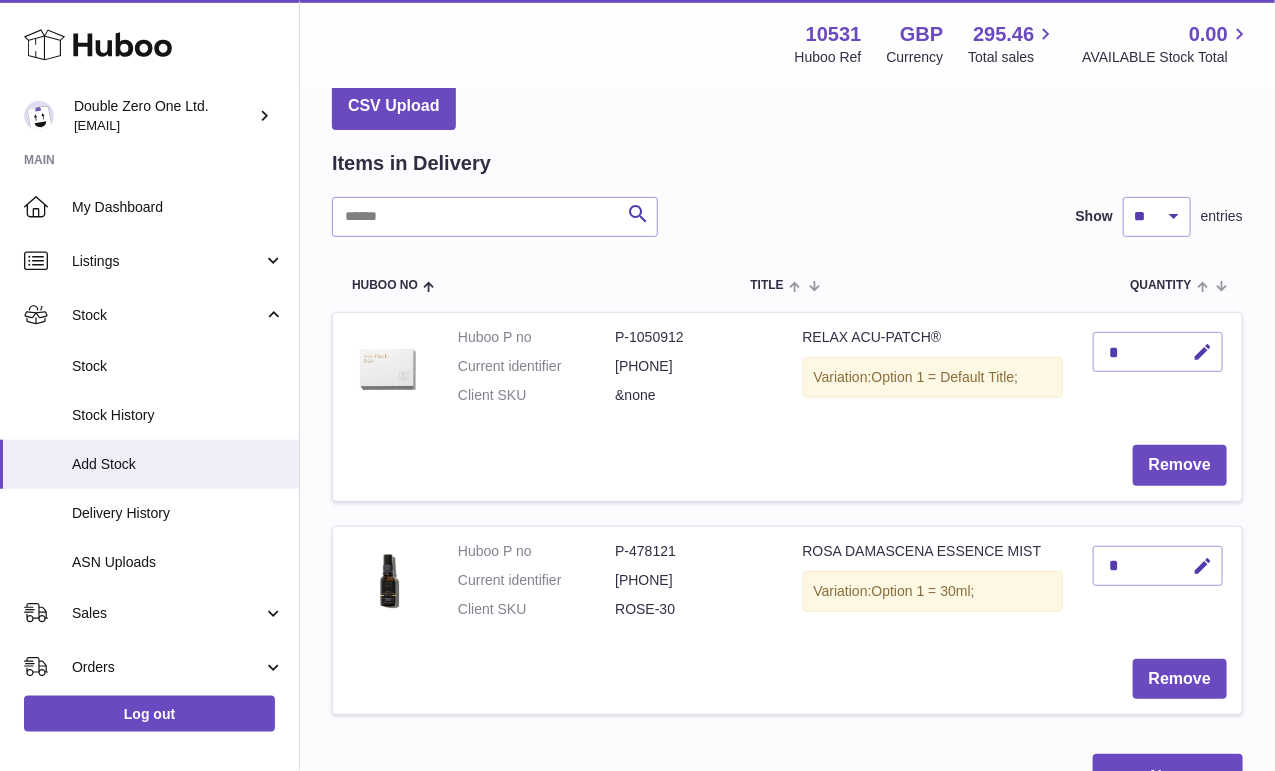 click on "*" at bounding box center [1158, 566] 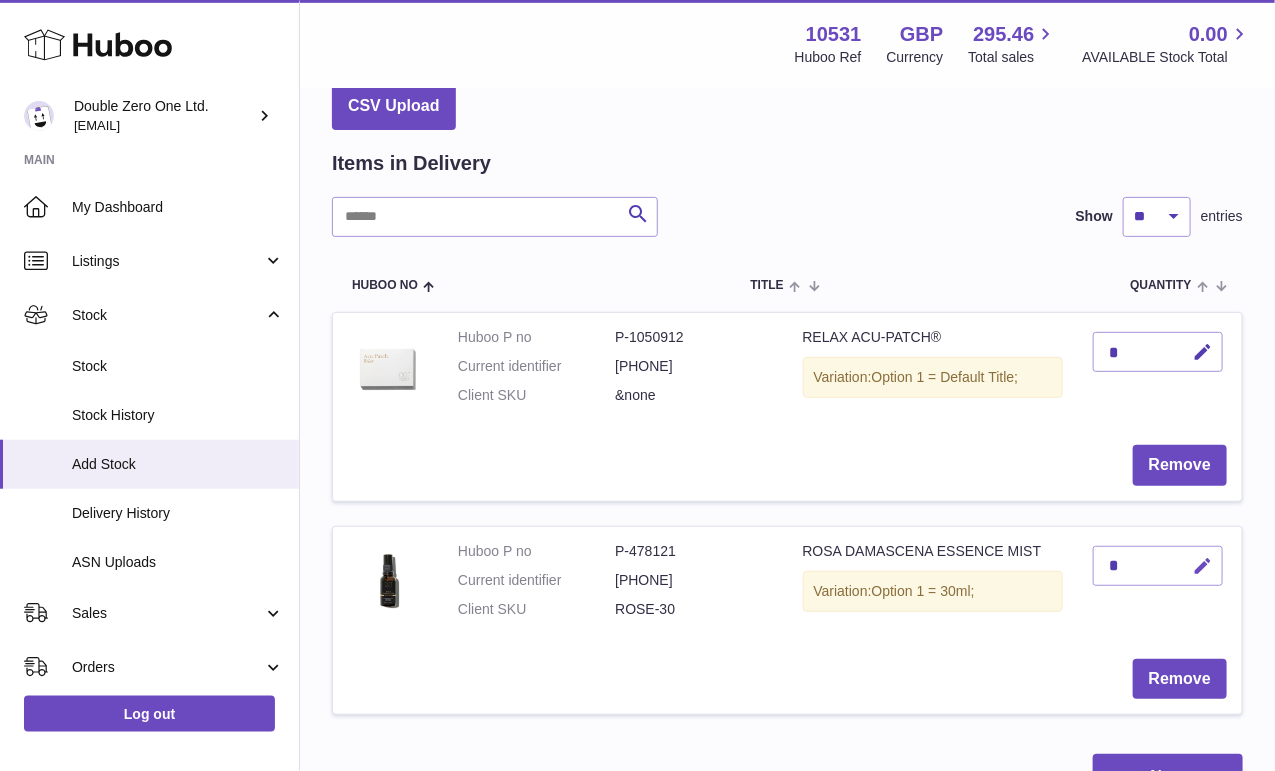click at bounding box center (1202, 566) 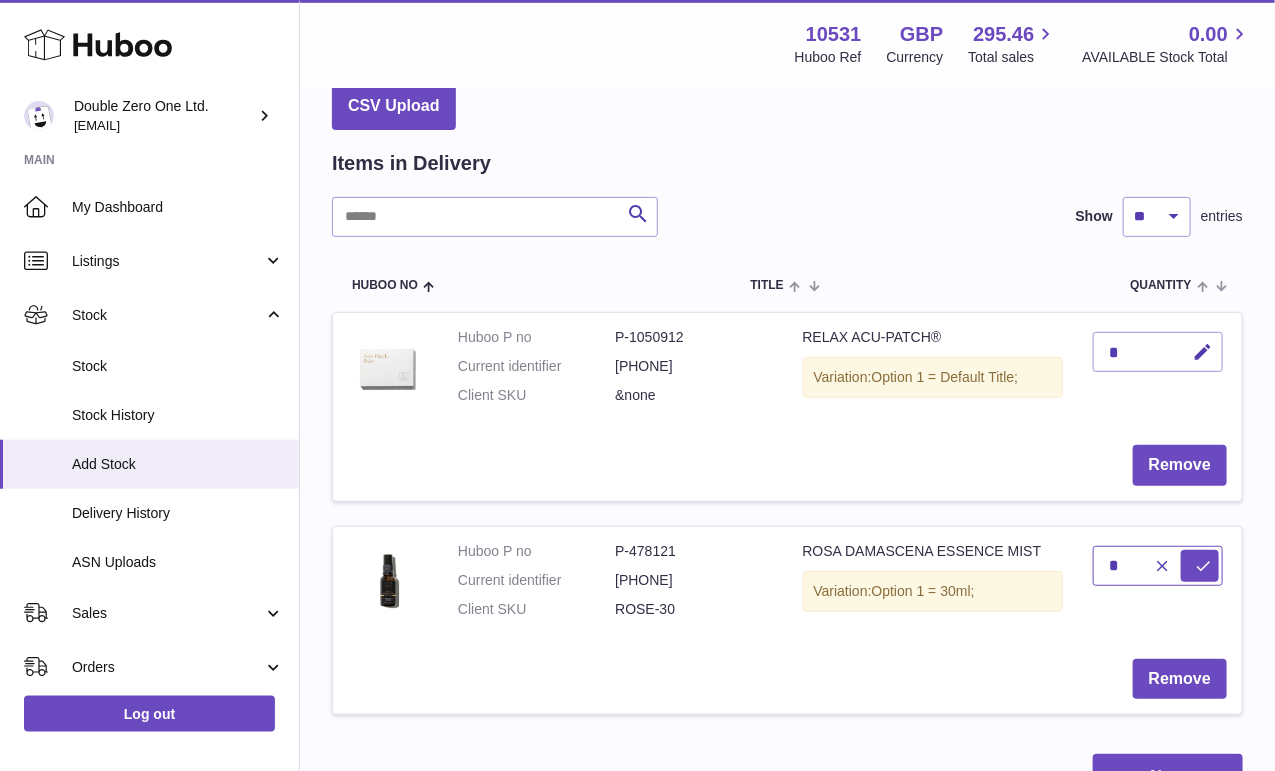 click on "*" at bounding box center (1158, 566) 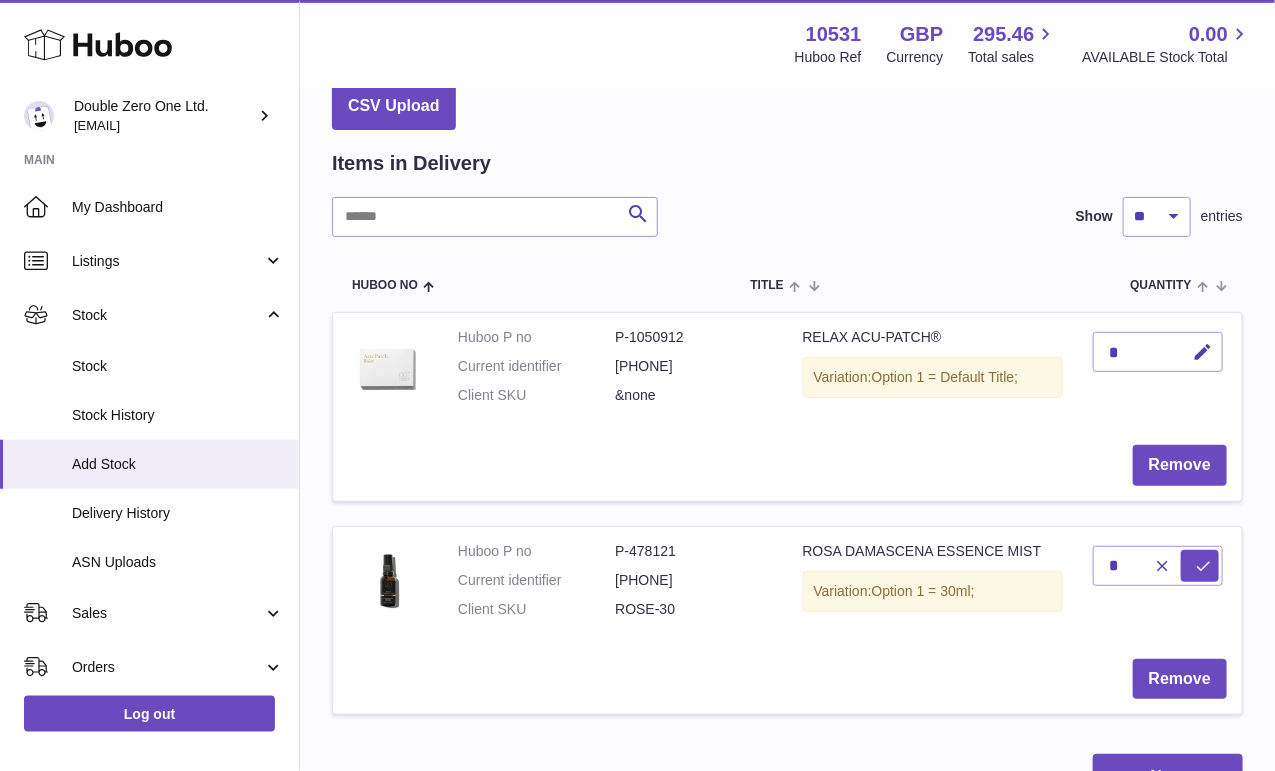 click on "*" at bounding box center [1158, 352] 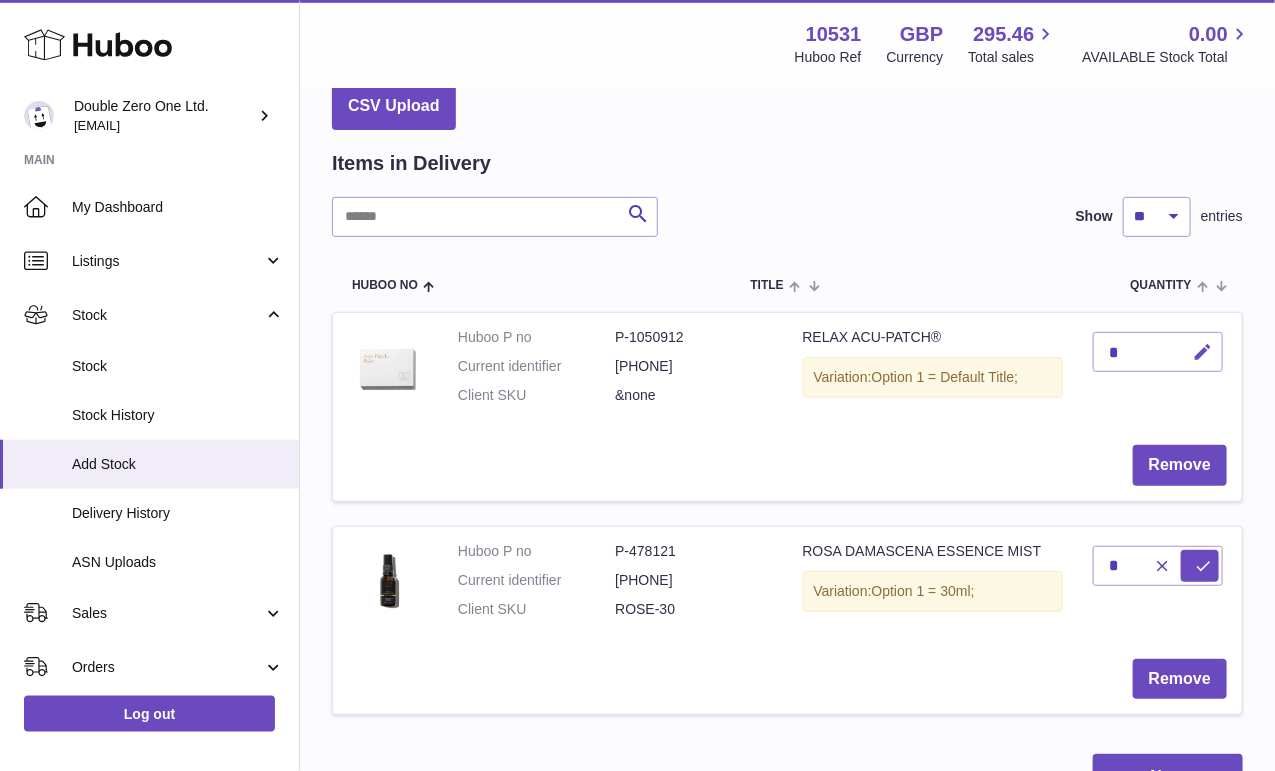 click at bounding box center [1202, 352] 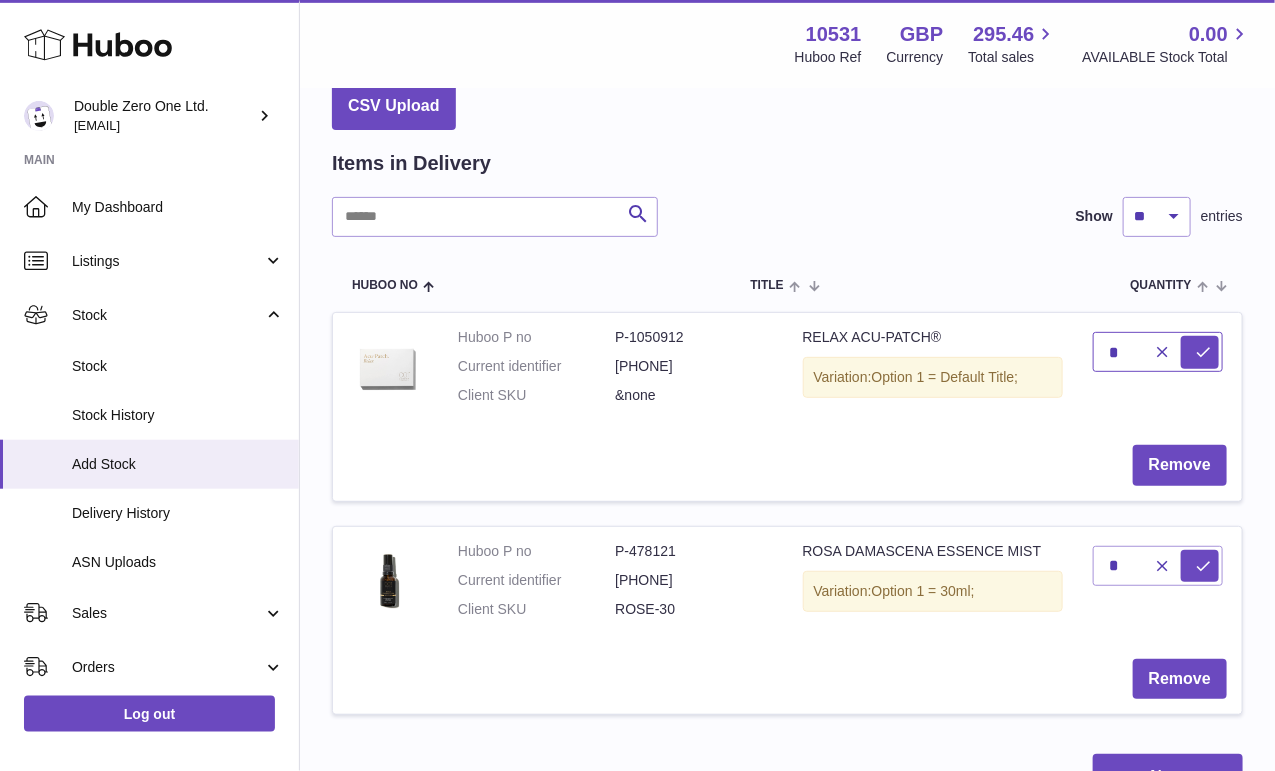 click on "*" at bounding box center (1158, 352) 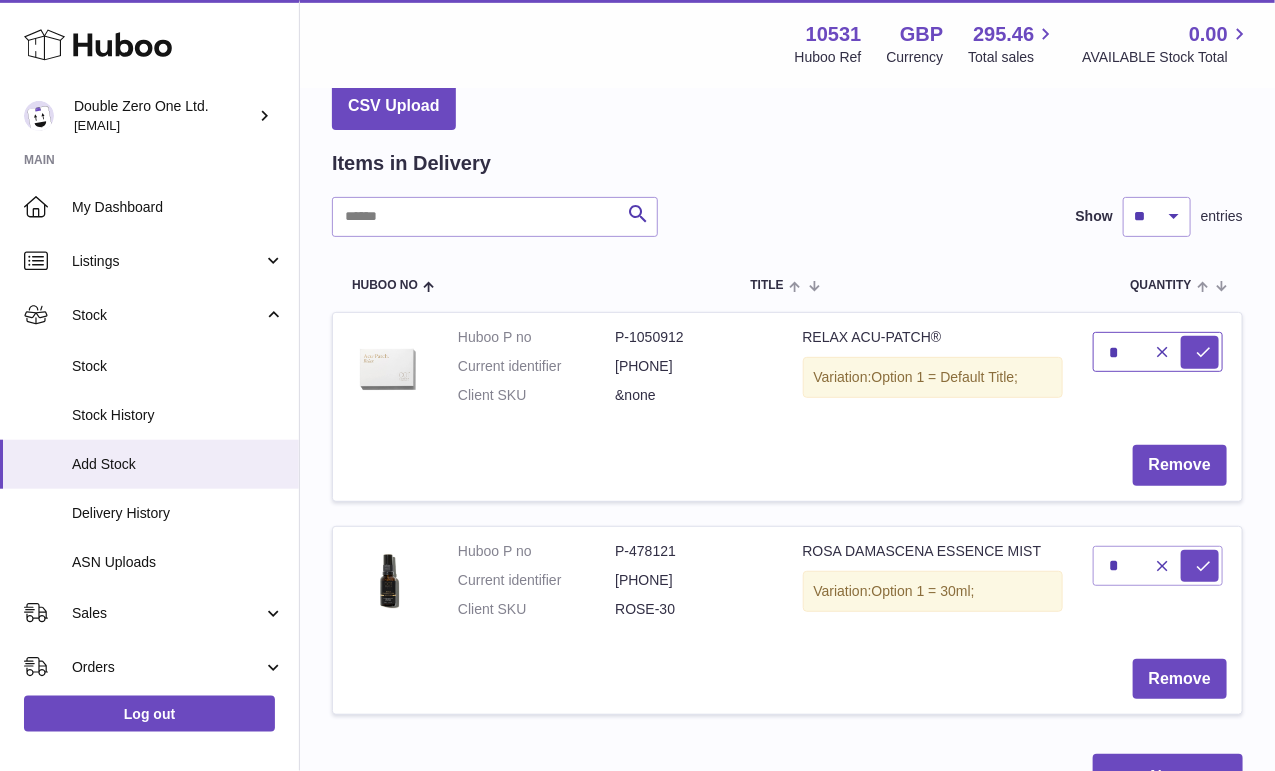type on "*" 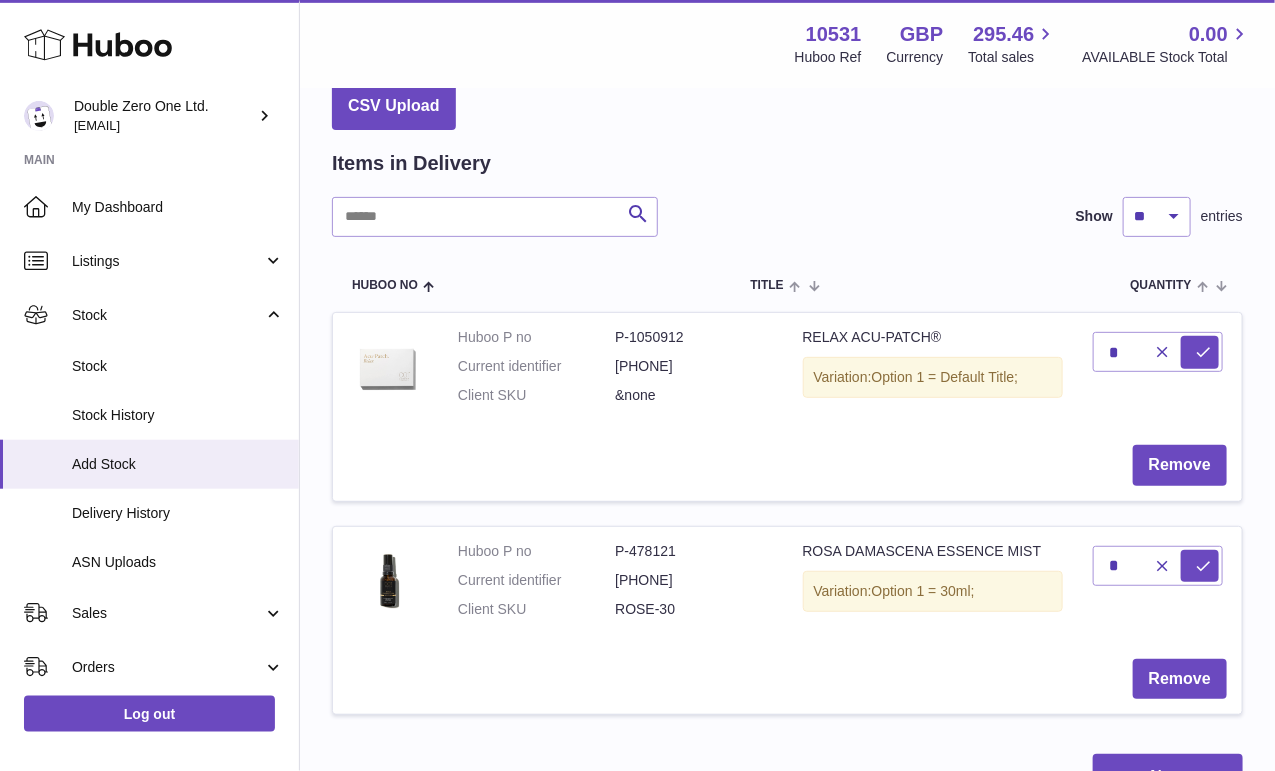 click on "Remove" at bounding box center (787, 465) 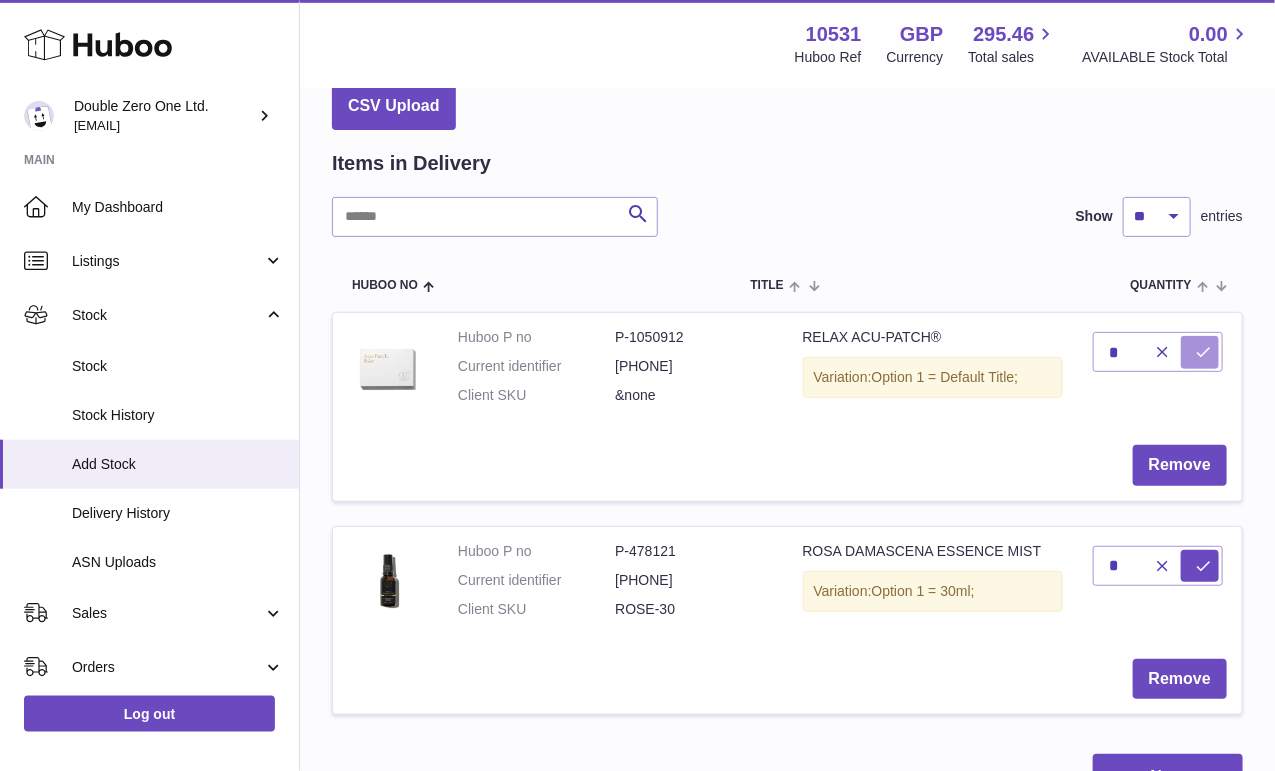click at bounding box center [1203, 352] 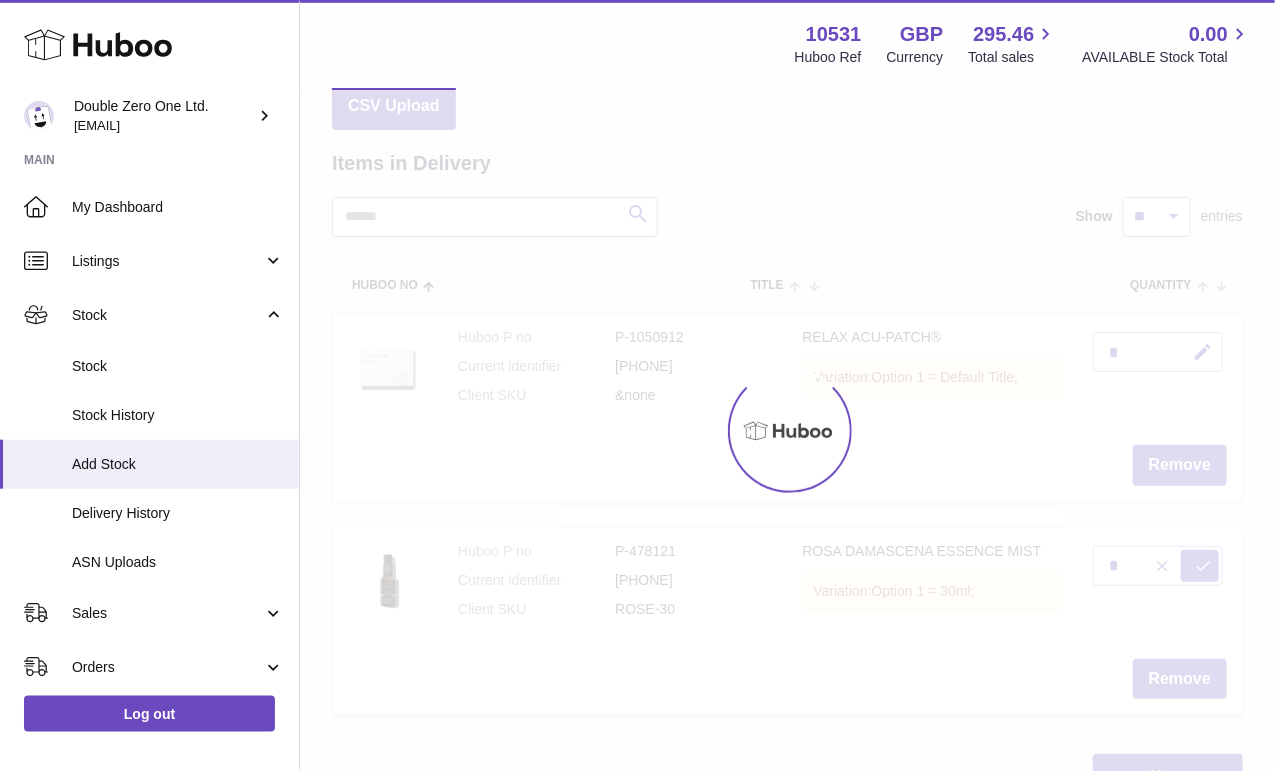 type on "*" 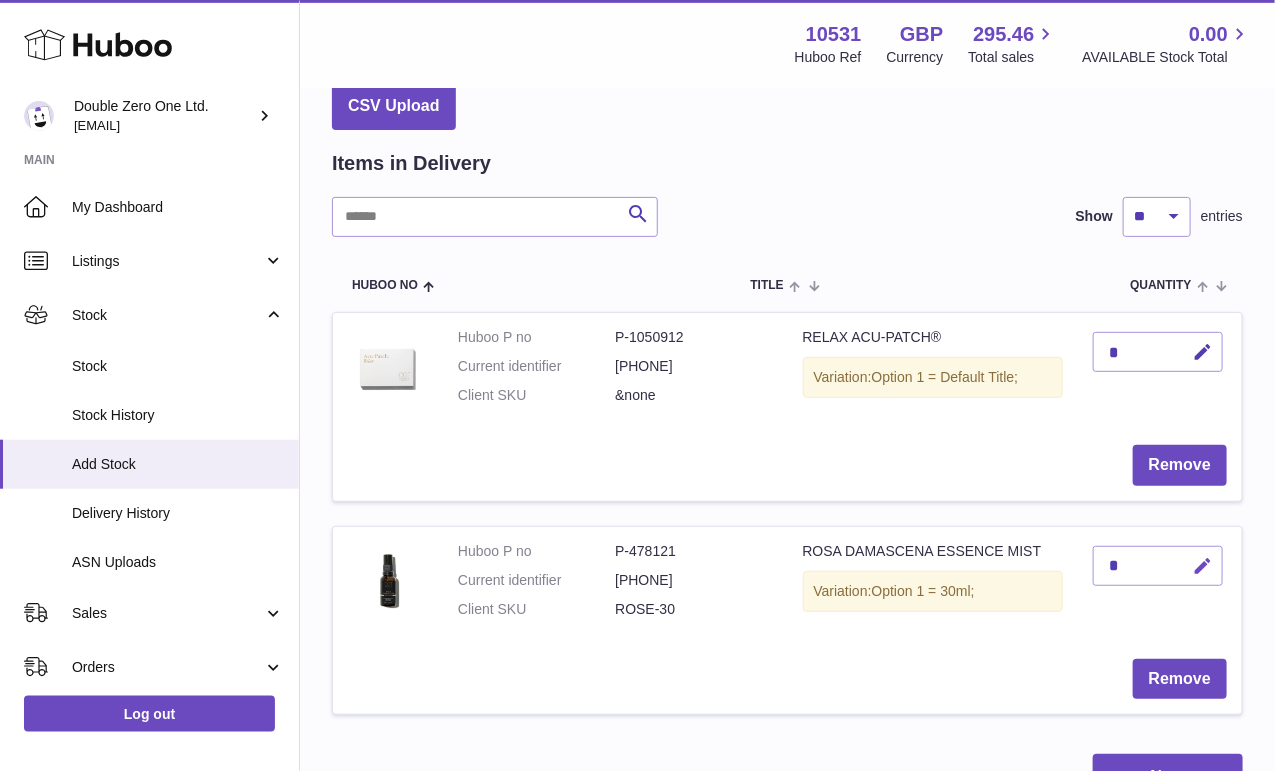 click at bounding box center (1202, 566) 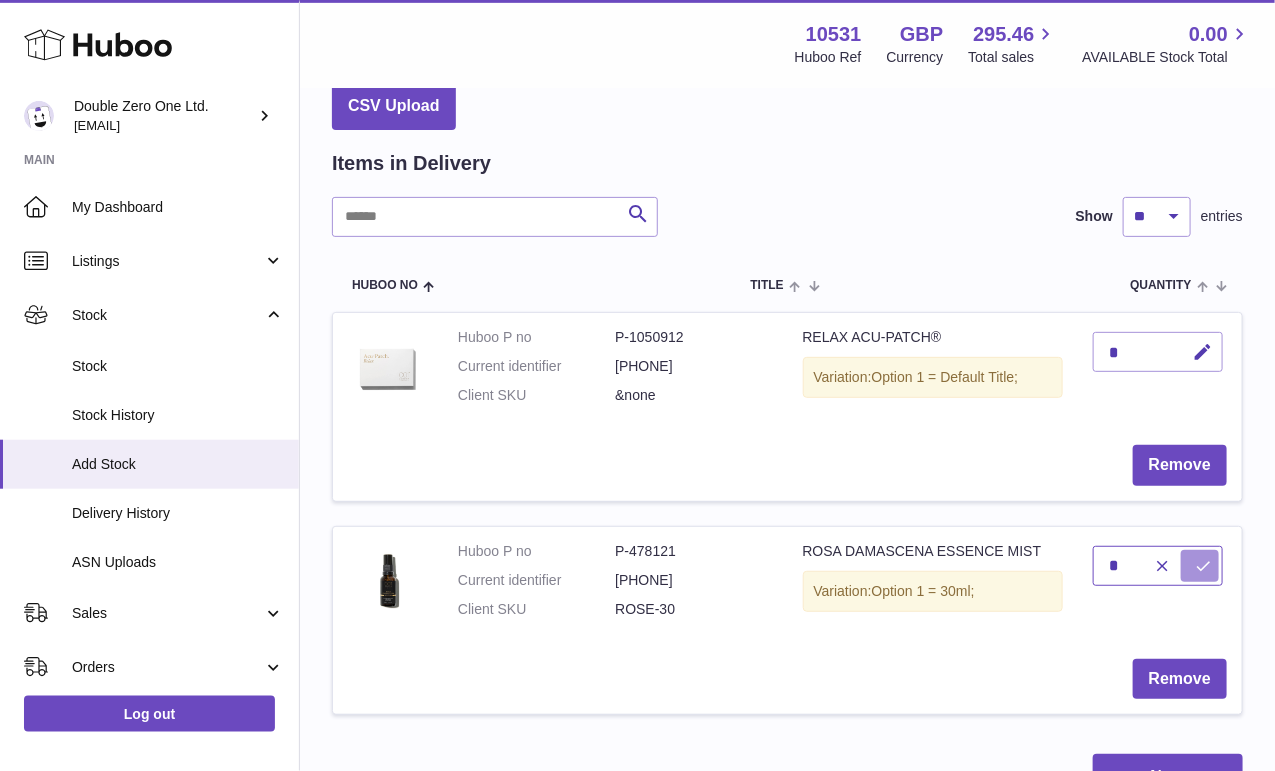 type on "*" 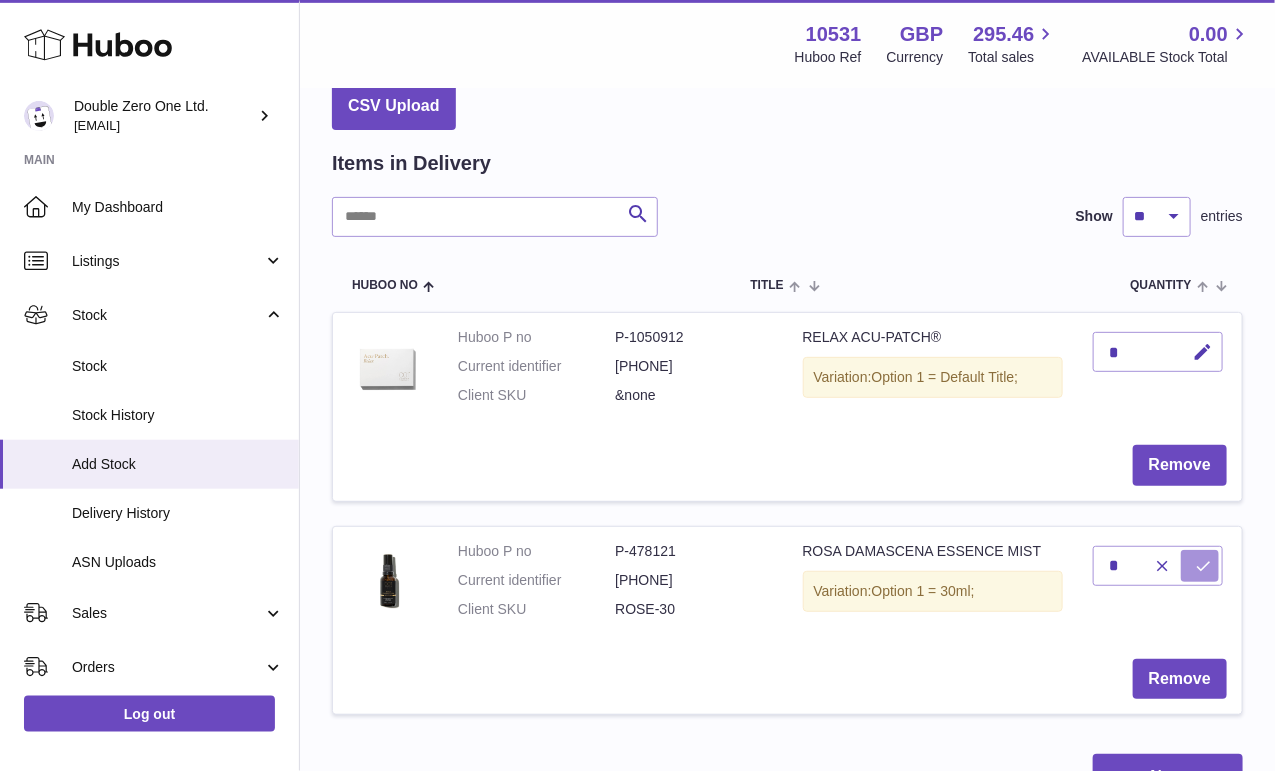 click at bounding box center (1200, 566) 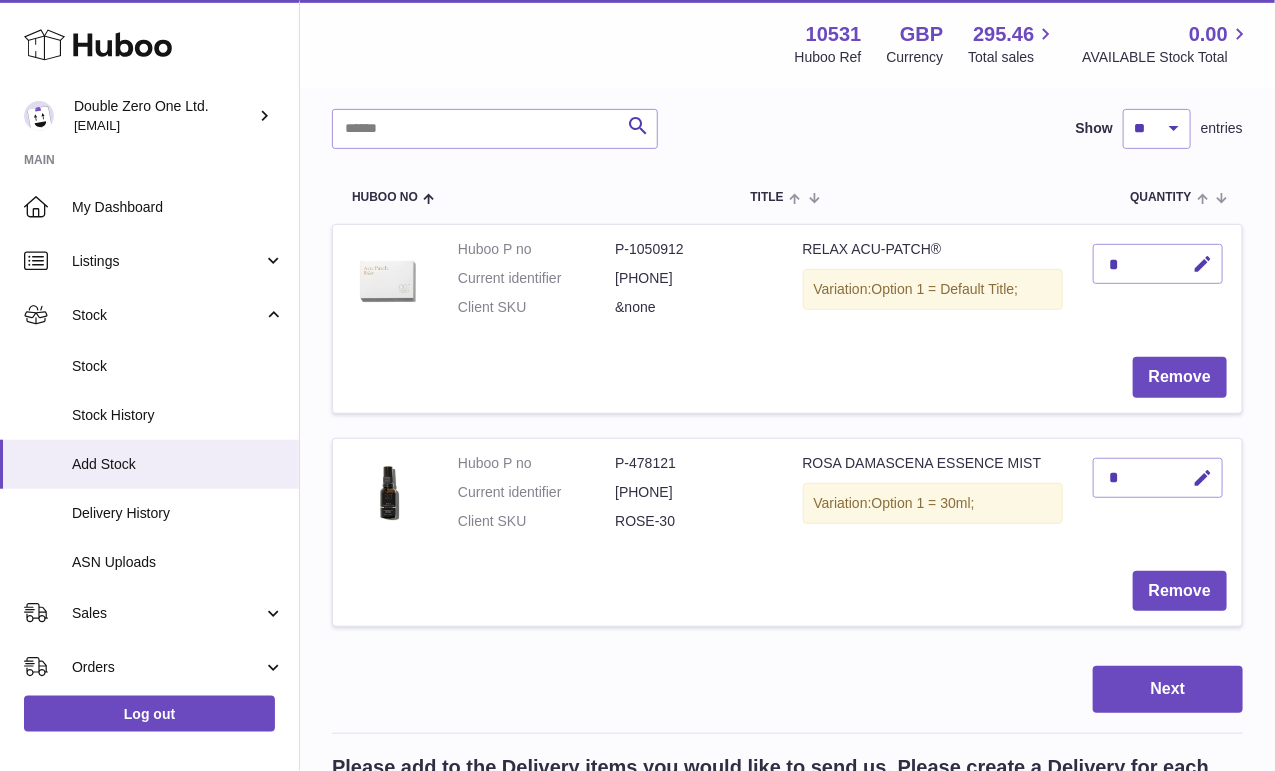 scroll, scrollTop: 224, scrollLeft: 0, axis: vertical 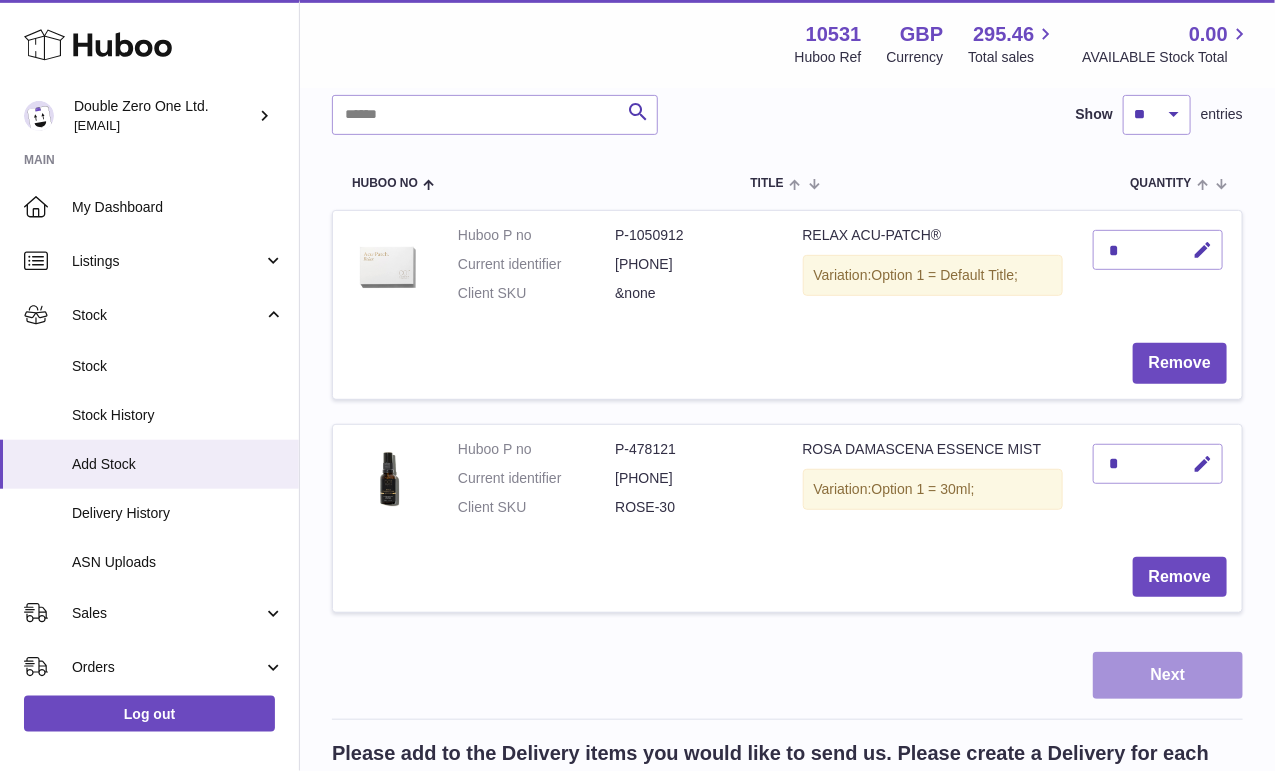click on "Next" at bounding box center [1168, 675] 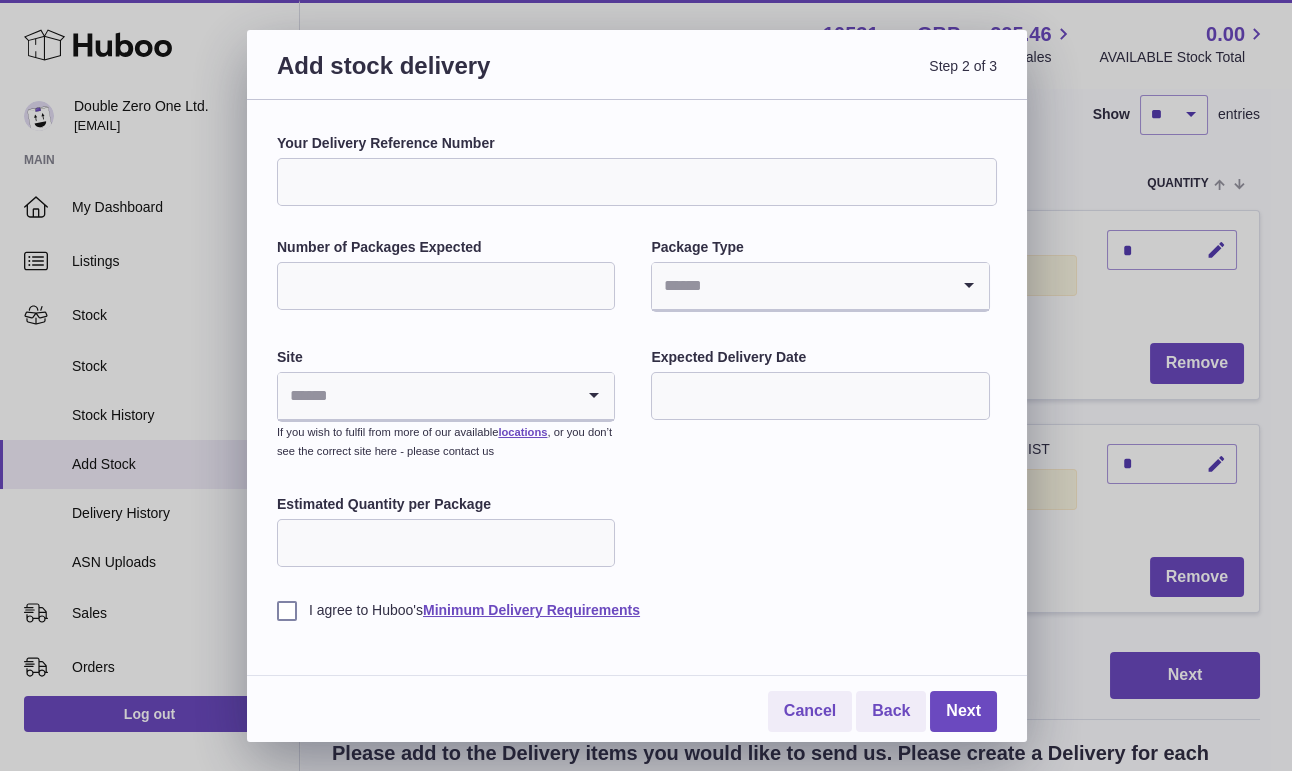 click on "Your Delivery Reference Number" at bounding box center [637, 182] 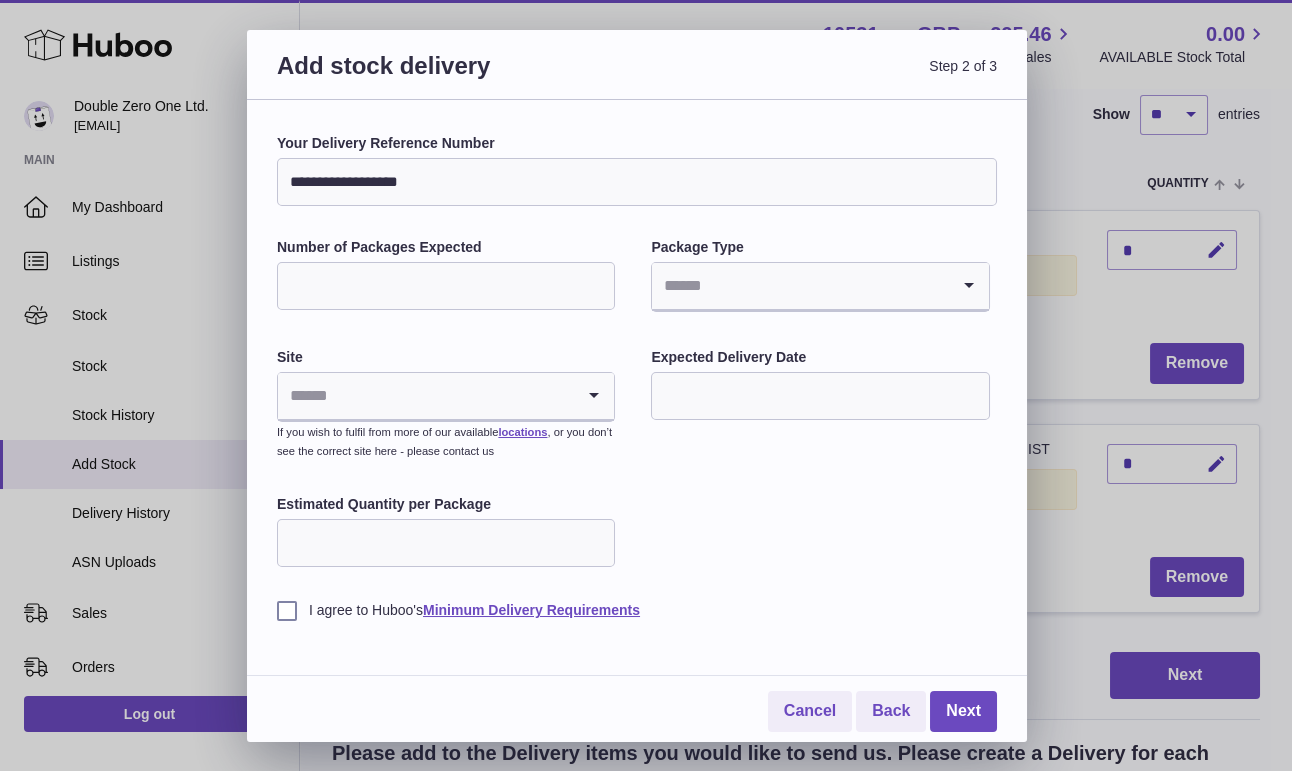 type on "**********" 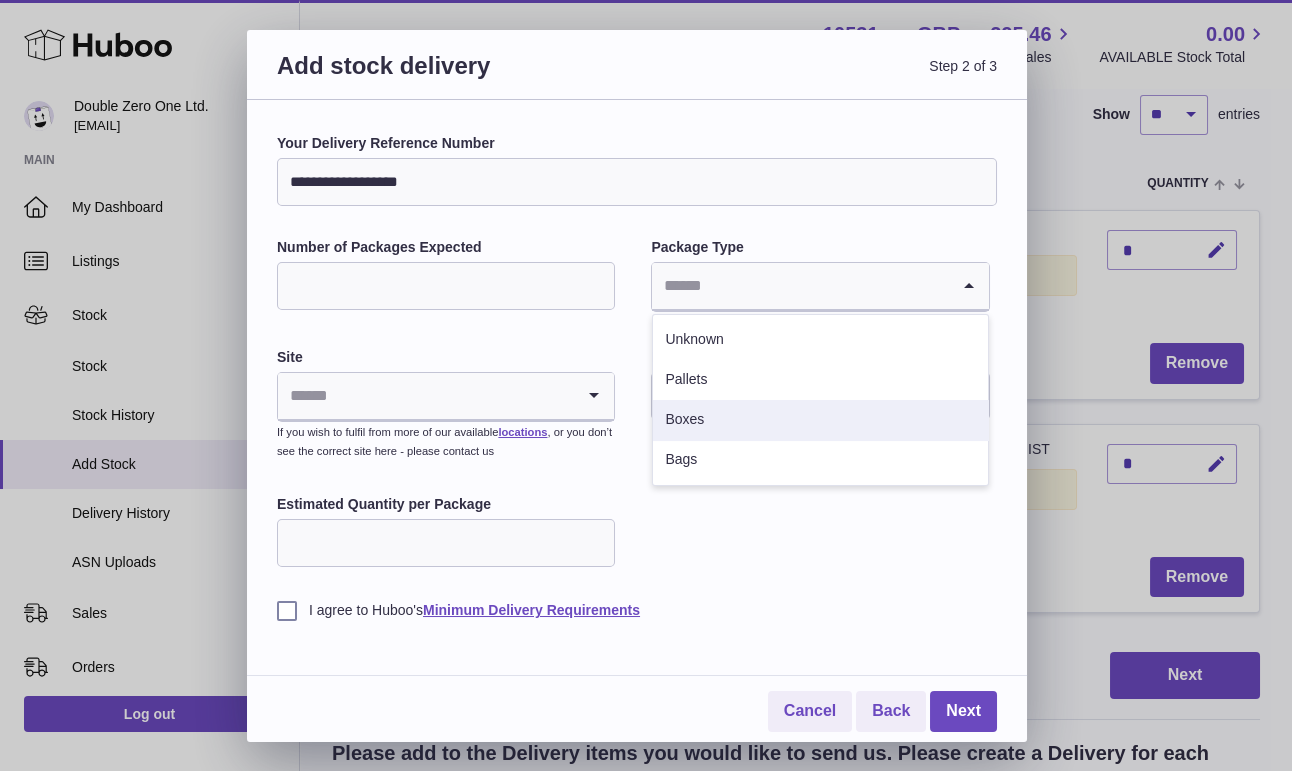 click on "Boxes" at bounding box center [820, 420] 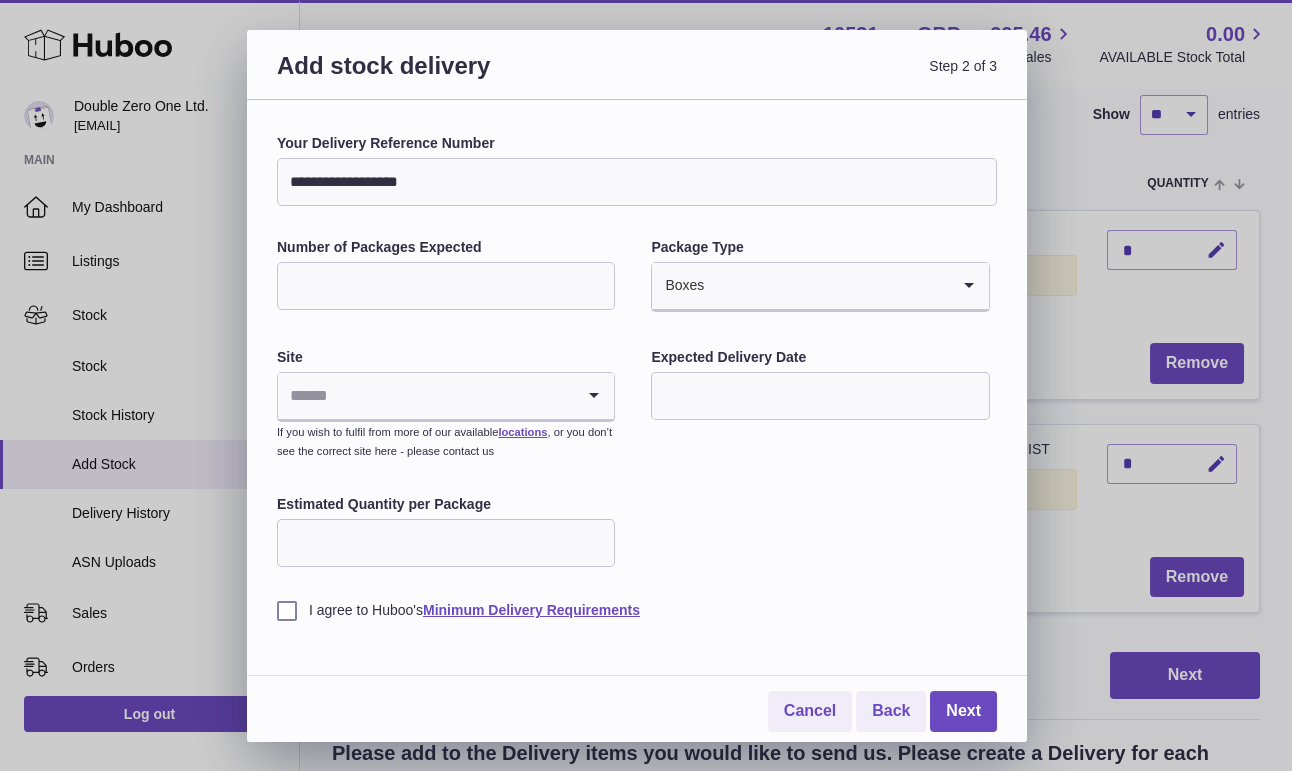 click at bounding box center [426, 396] 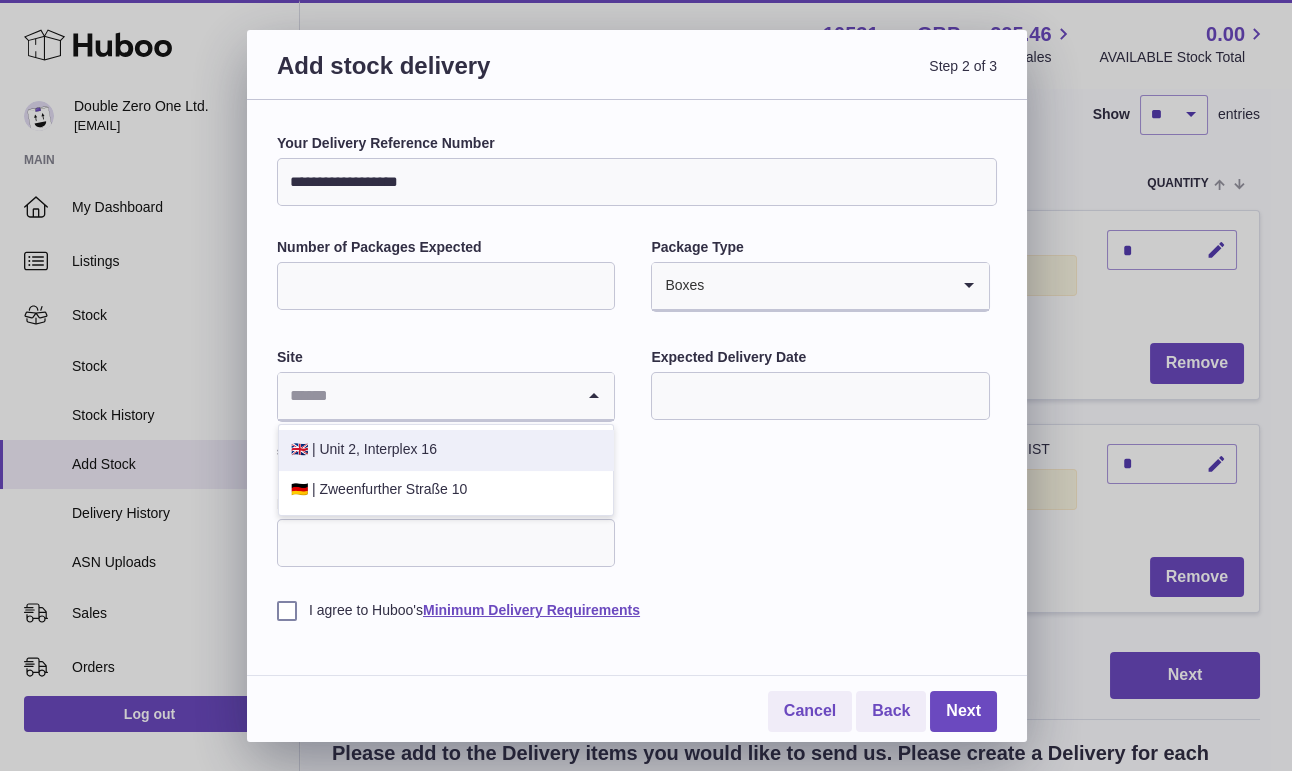 click on "🇬🇧 | Unit 2, Interplex 16" at bounding box center [446, 450] 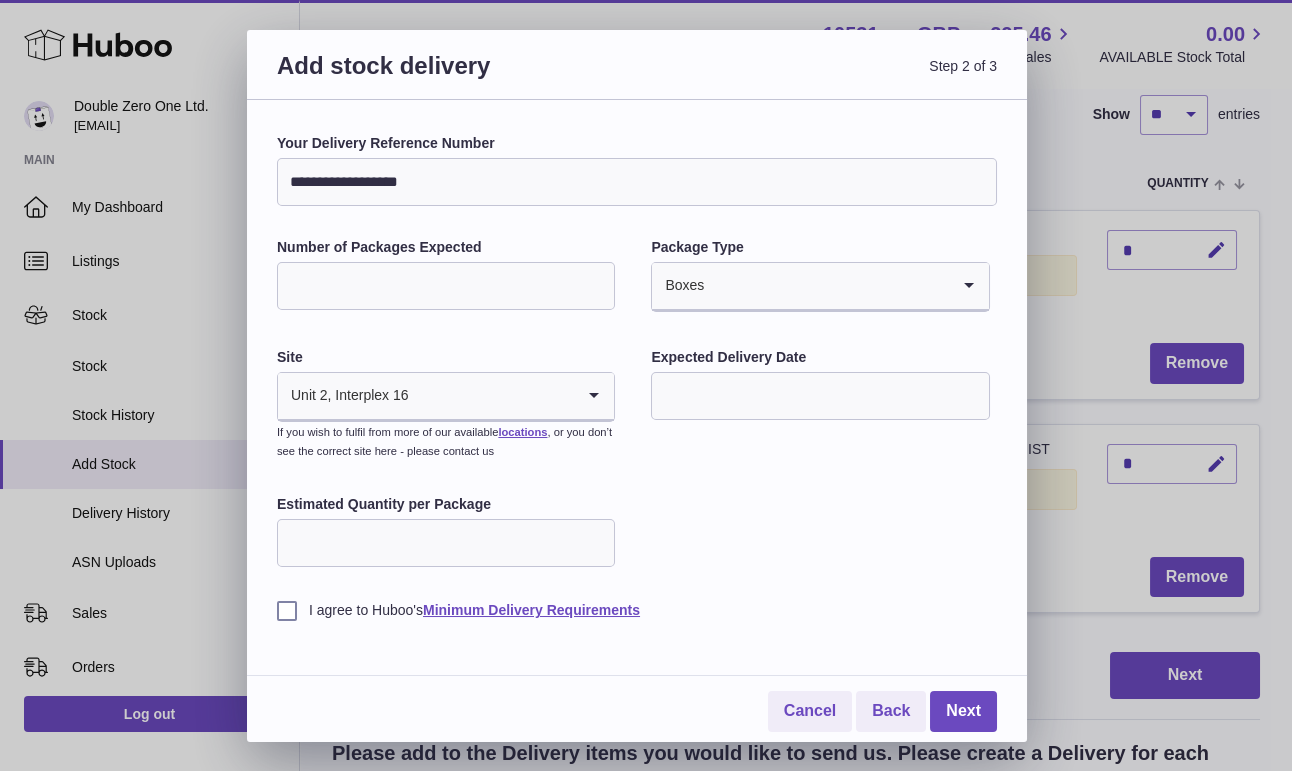 click on "Expected Delivery Date" at bounding box center [820, 386] 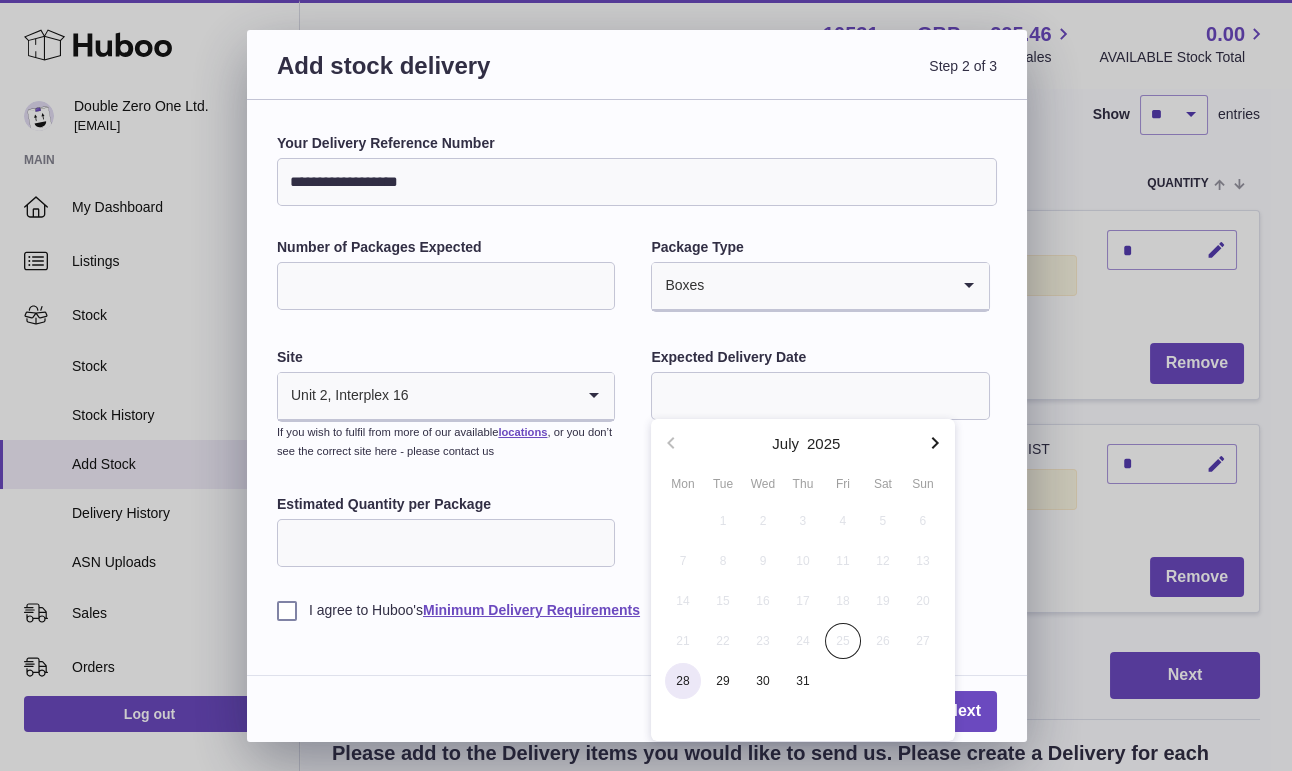 click on "28" at bounding box center [683, 681] 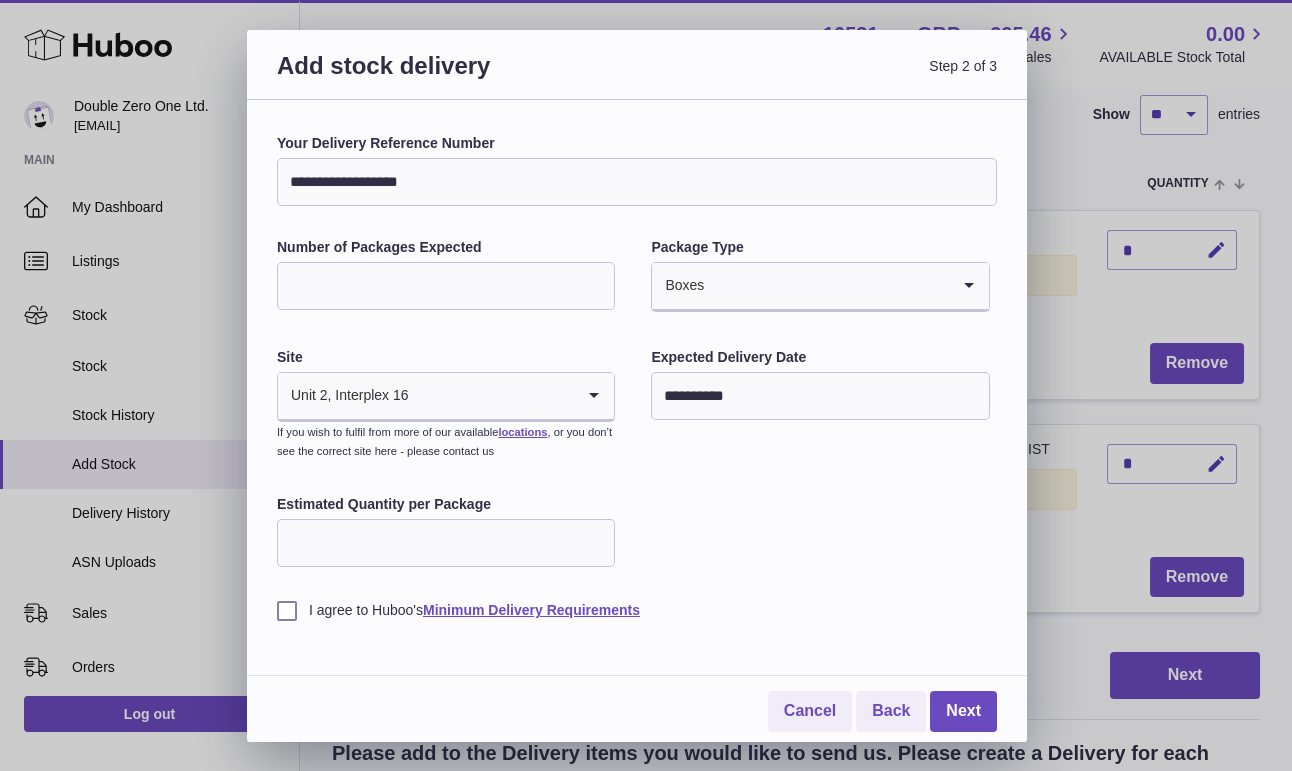 click on "Estimated Quantity per Package" at bounding box center (446, 543) 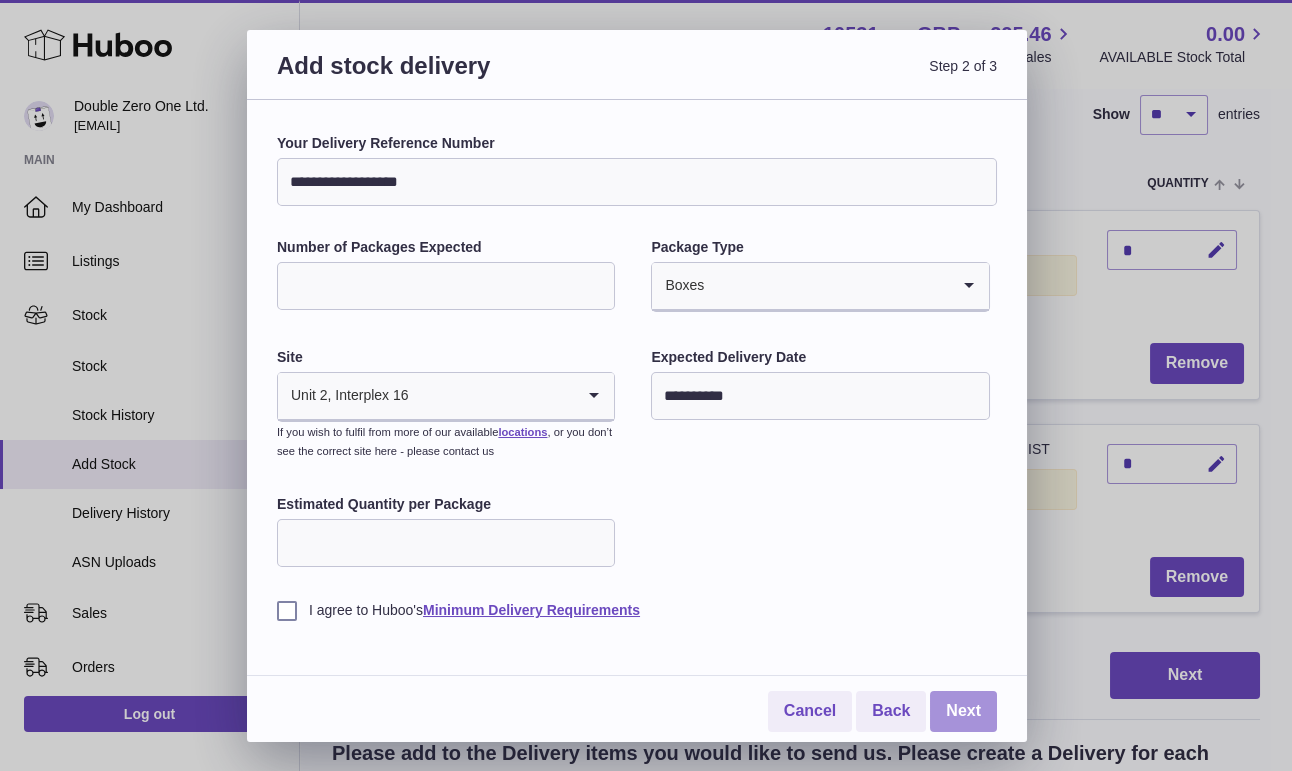 click on "Next" at bounding box center (963, 711) 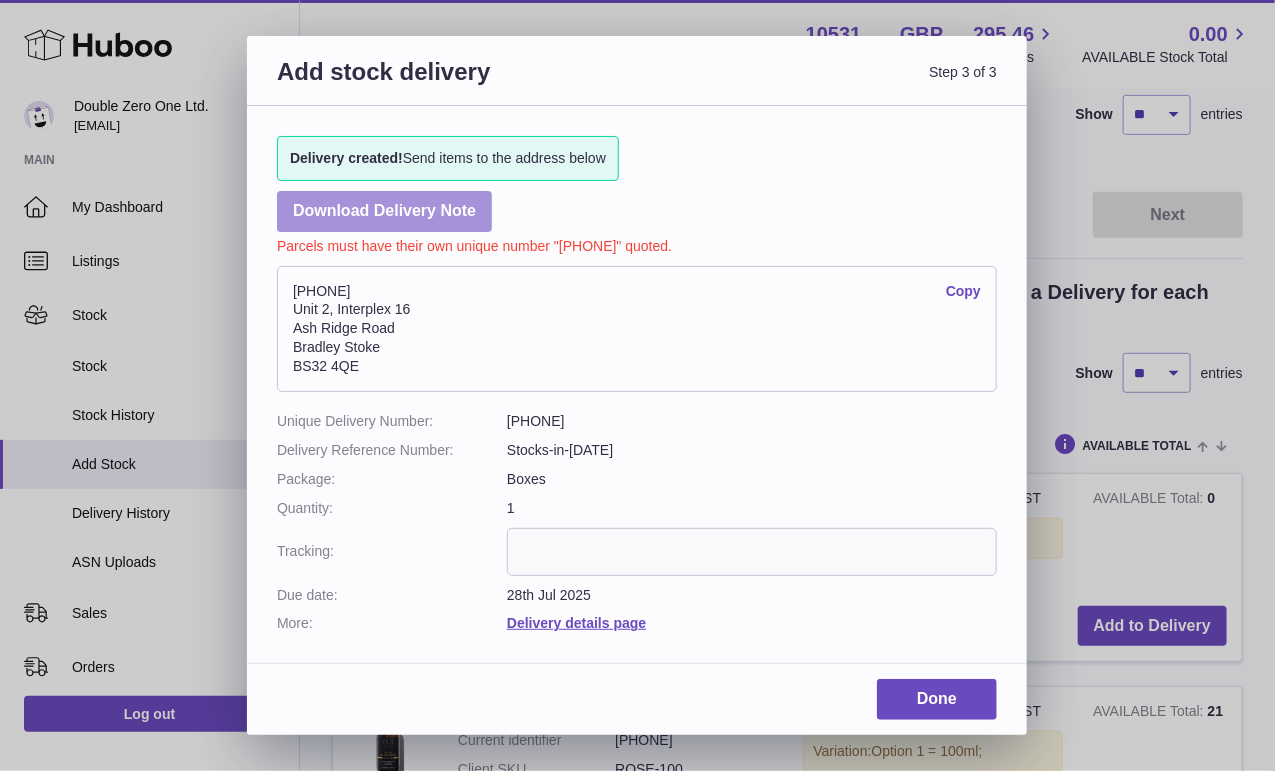 click on "Download Delivery Note" at bounding box center (384, 211) 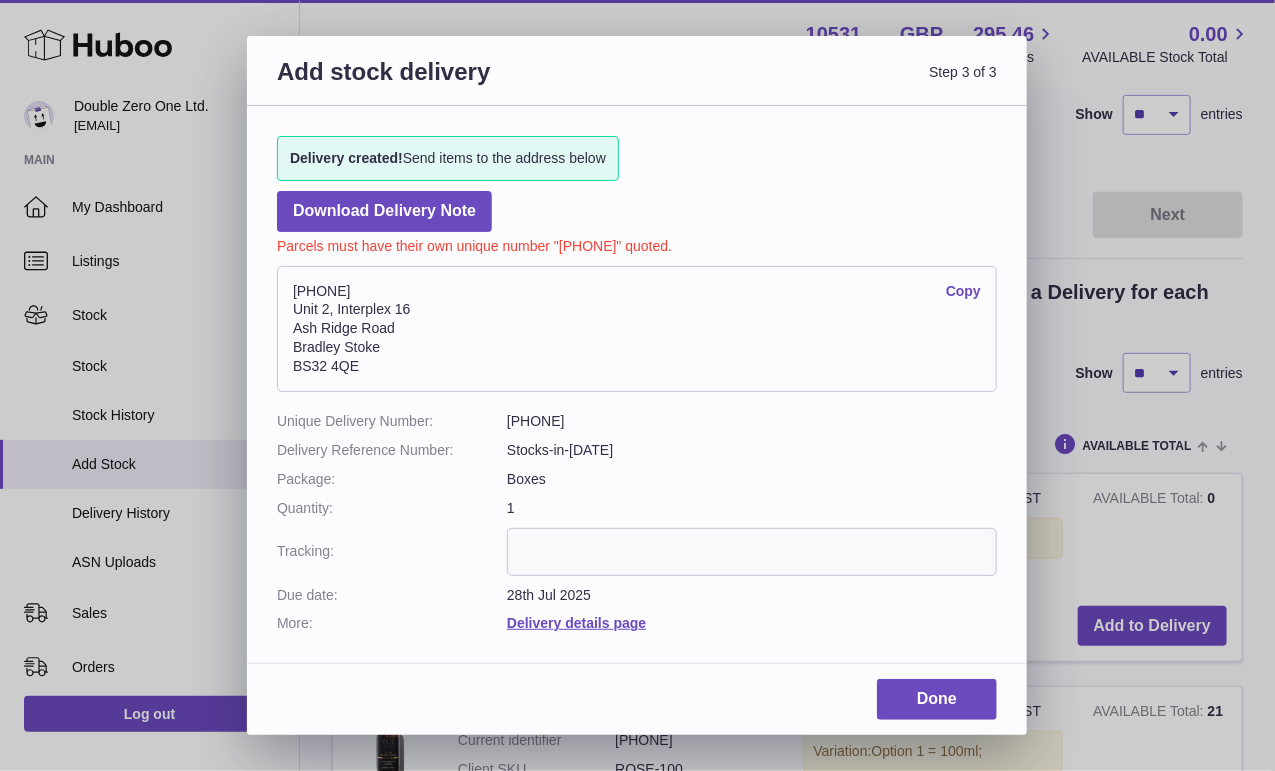 click on "Add stock delivery   Step 3 of 3   Delivery created!   Send items to the address below
Download Delivery Note
Parcels must have their own unique number "10531-198887" quoted.
10531-198887
Copy
Unit 2, Interplex 16
Ash Ridge Road
Bradley Stoke
BS32 4QE    Unique Delivery Number:   10531-198887   Delivery Reference Number:   Stocks-in-20250725   Package:   Boxes   Quantity:   1     Tracking:     Due date:   28th Jul 2025   More:   Delivery details page
Done" at bounding box center [637, 385] 